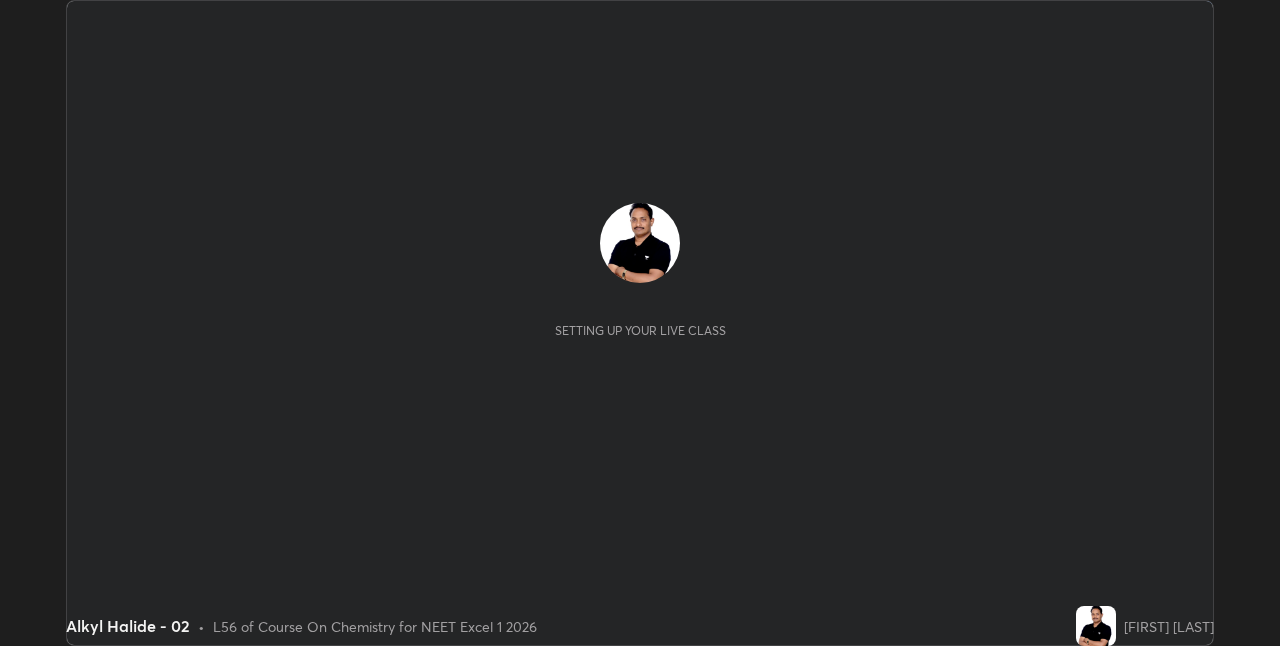 scroll, scrollTop: 0, scrollLeft: 0, axis: both 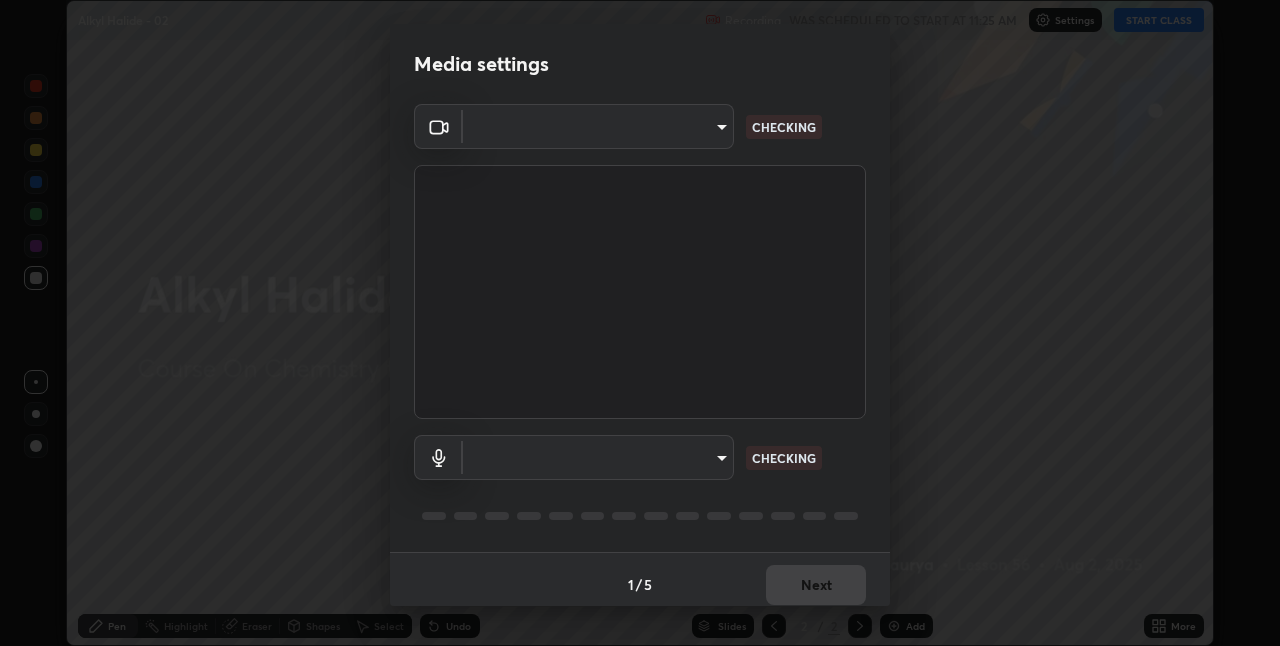 type on "8c17a5d152d90efee16c6d0123f72e1c8e3faabb66c5818a7671abbc9a97bc9a" 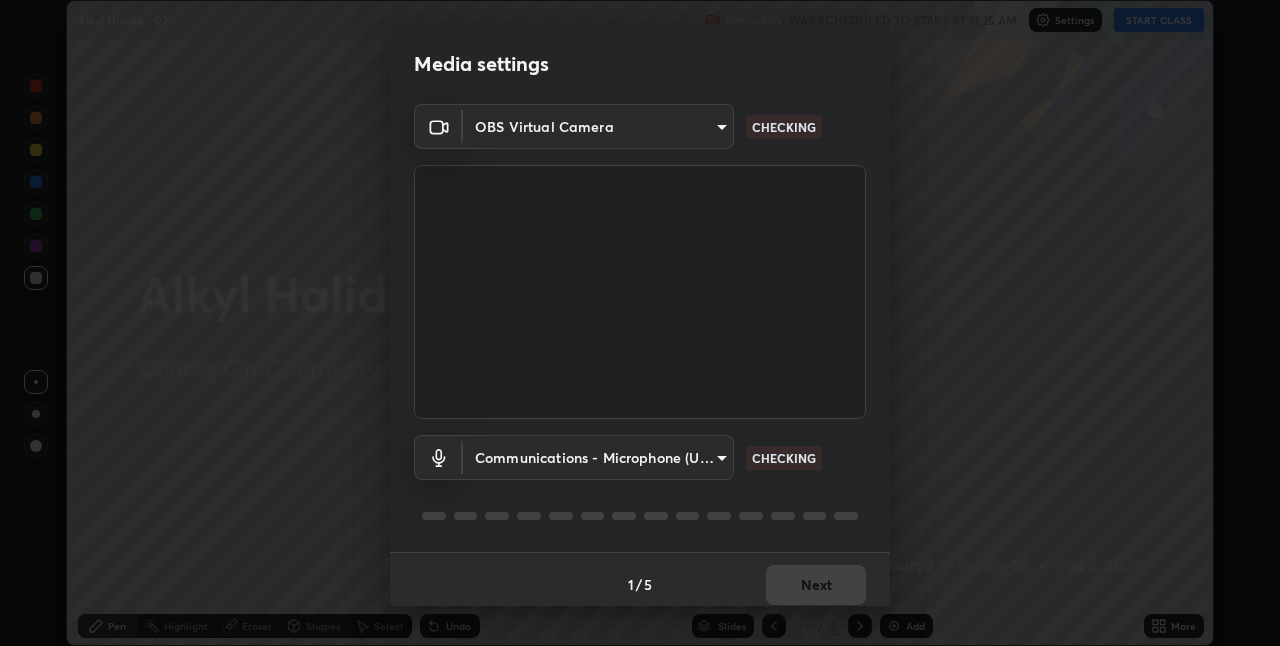 scroll, scrollTop: 10, scrollLeft: 0, axis: vertical 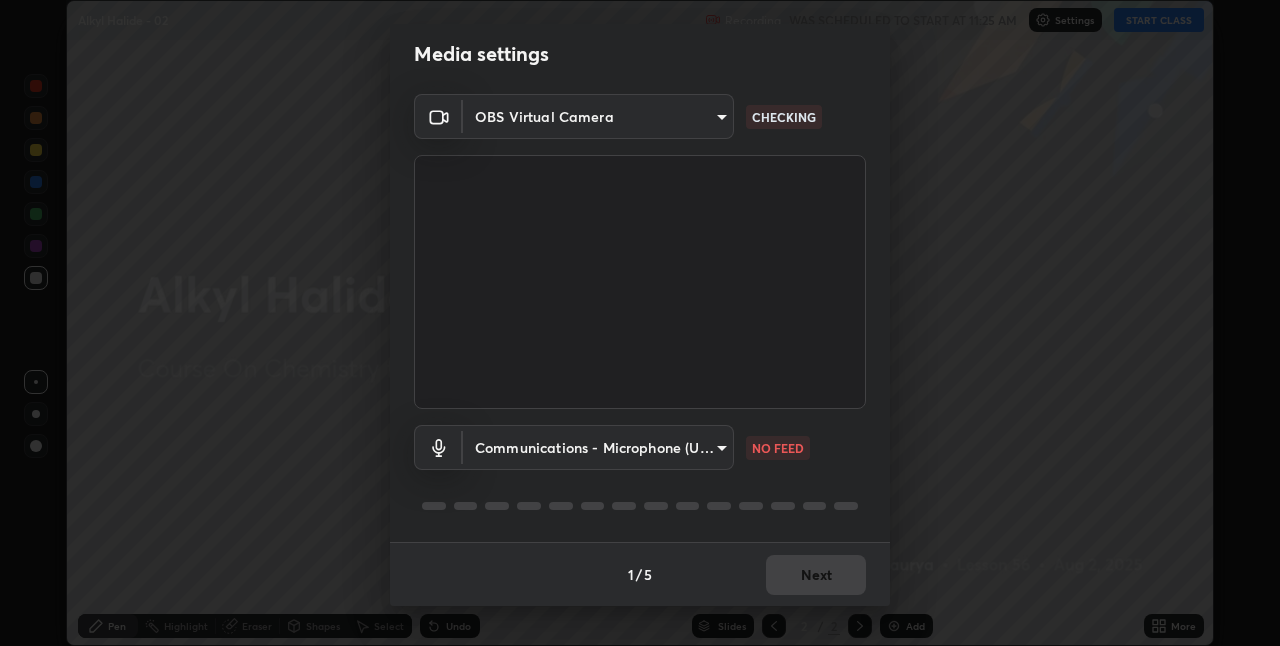 click on "Erase all Alkyl Halide - 02 Recording WAS SCHEDULED TO START AT  11:25 AM Settings START CLASS Setting up your live class Alkyl Halide - 02 • L56 of Course On Chemistry for NEET Excel 1 2026 [FIRST] [LAST] Pen Highlight Eraser Shapes Select Undo Slides 2 / 2 Add More No doubts shared Encourage your learners to ask a doubt for better clarity Report an issue Reason for reporting Buffering Chat not working Audio - Video sync issue Educator video quality low ​ Attach an image Report Media settings OBS Virtual Camera [HASH] CHECKING Communications - Microphone (USB Audio Device) communications NO FEED 1 / 5 Next" at bounding box center (640, 323) 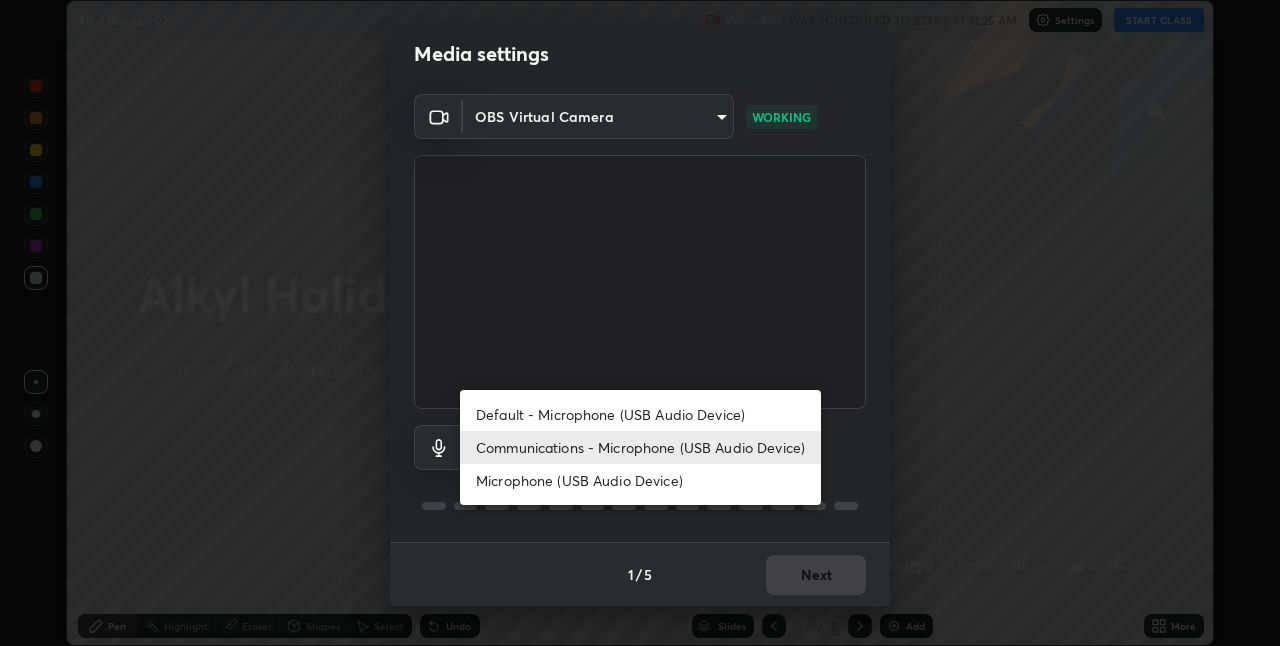 click on "Default - Microphone (USB Audio Device)" at bounding box center [640, 414] 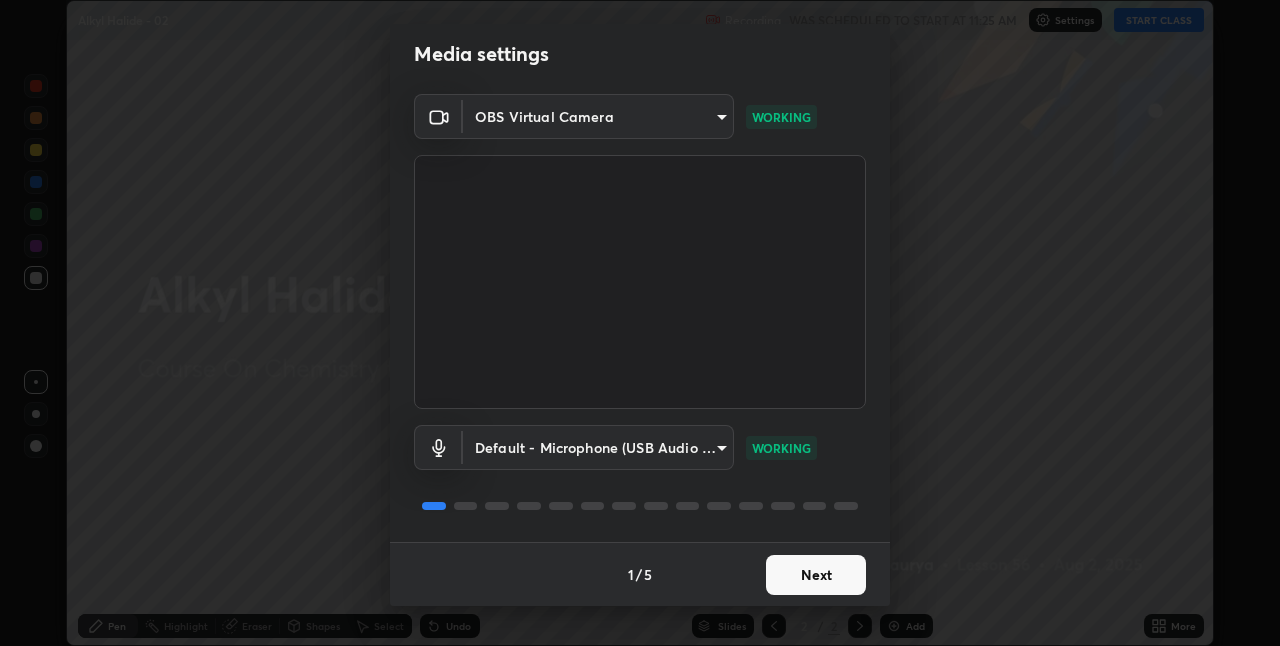 click on "Next" at bounding box center (816, 575) 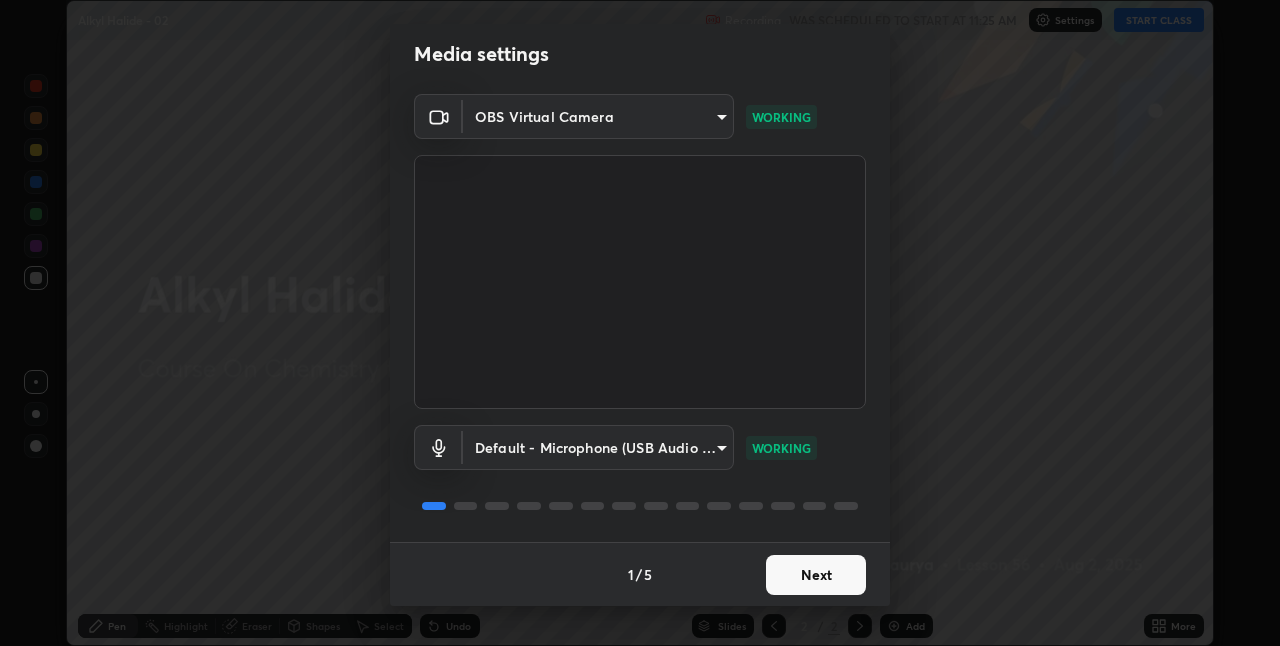 scroll, scrollTop: 0, scrollLeft: 0, axis: both 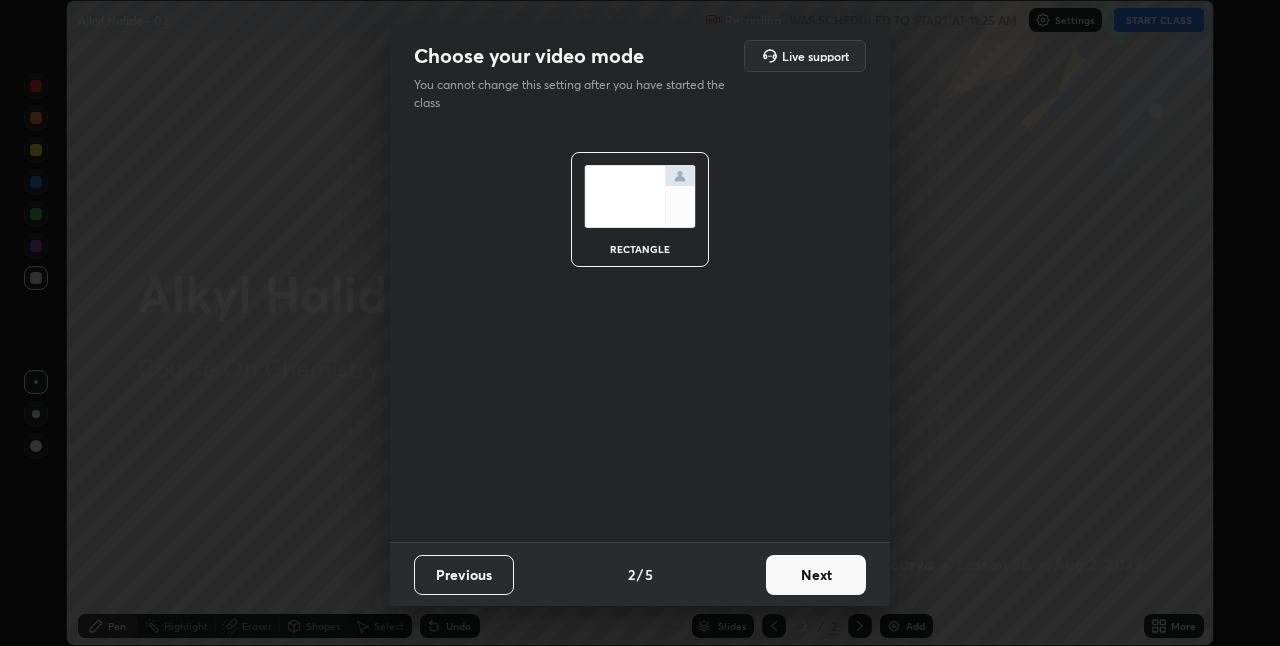 click on "Next" at bounding box center (816, 575) 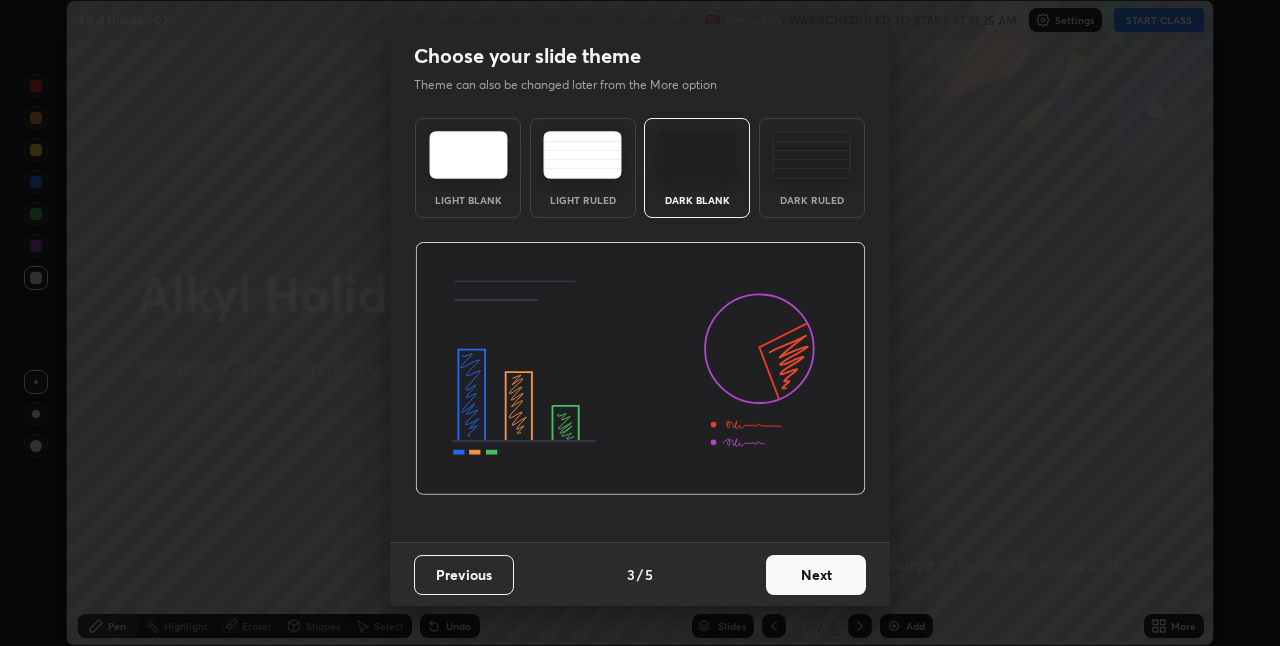 click on "Next" at bounding box center (816, 575) 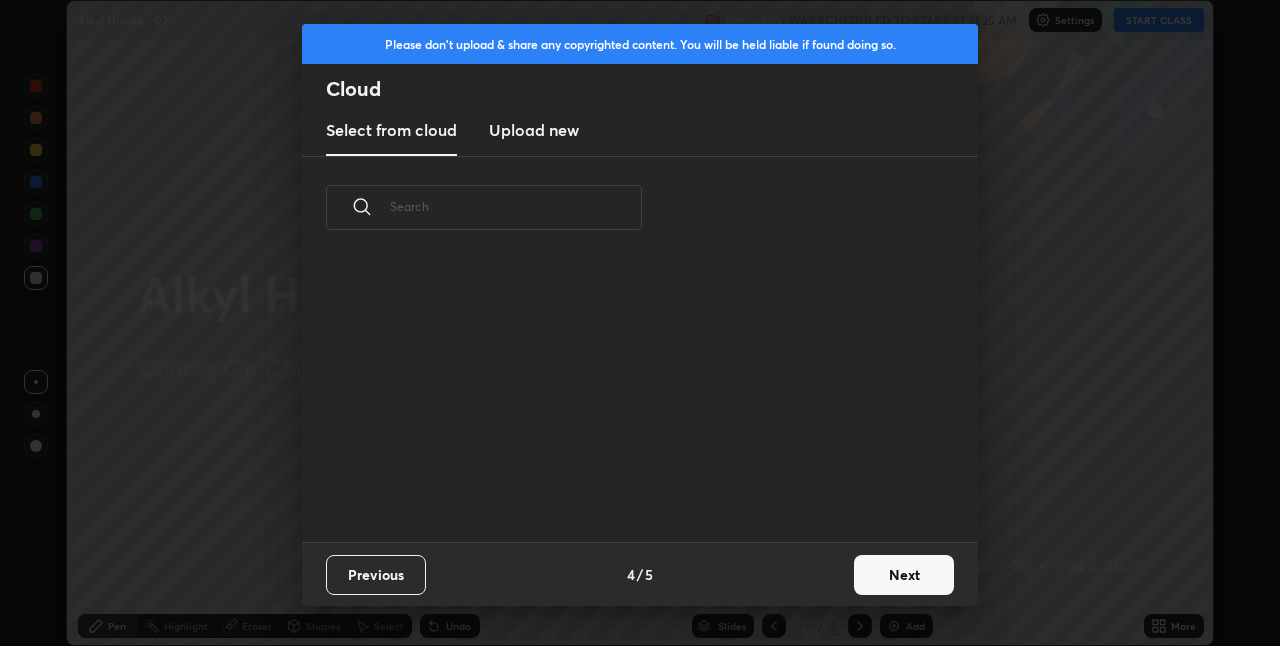 click on "Next" at bounding box center (904, 575) 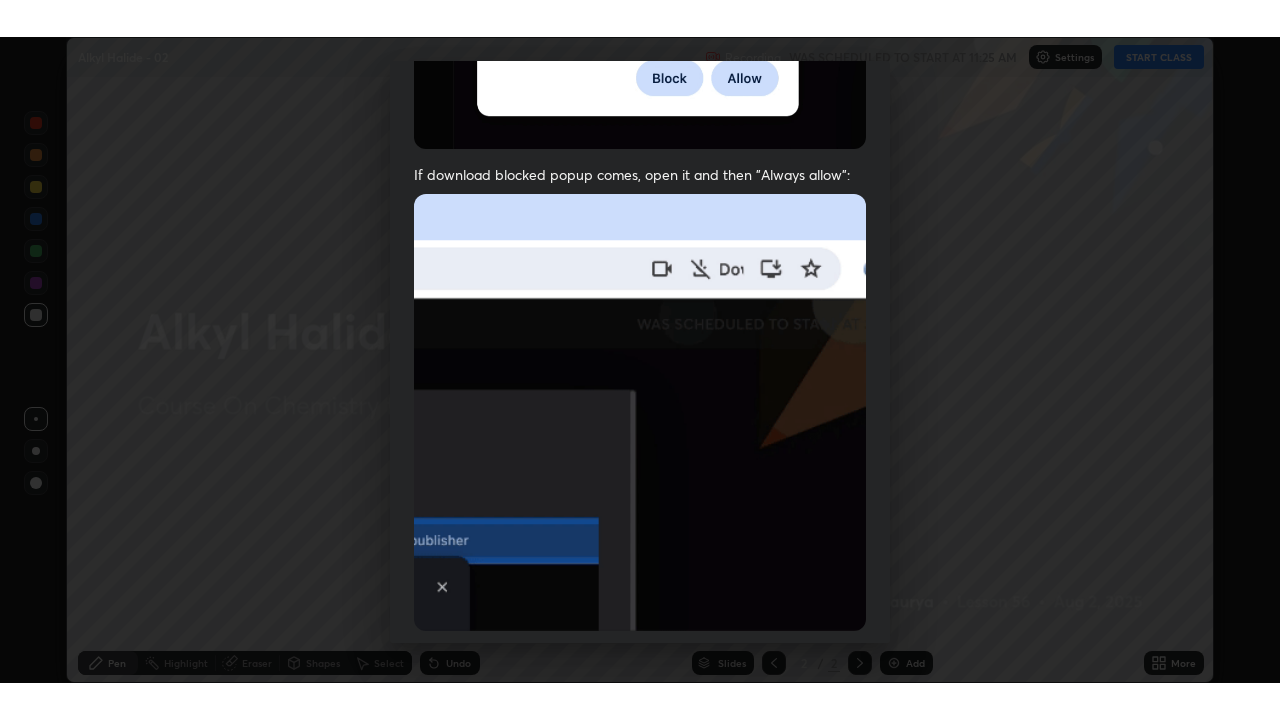 scroll, scrollTop: 418, scrollLeft: 0, axis: vertical 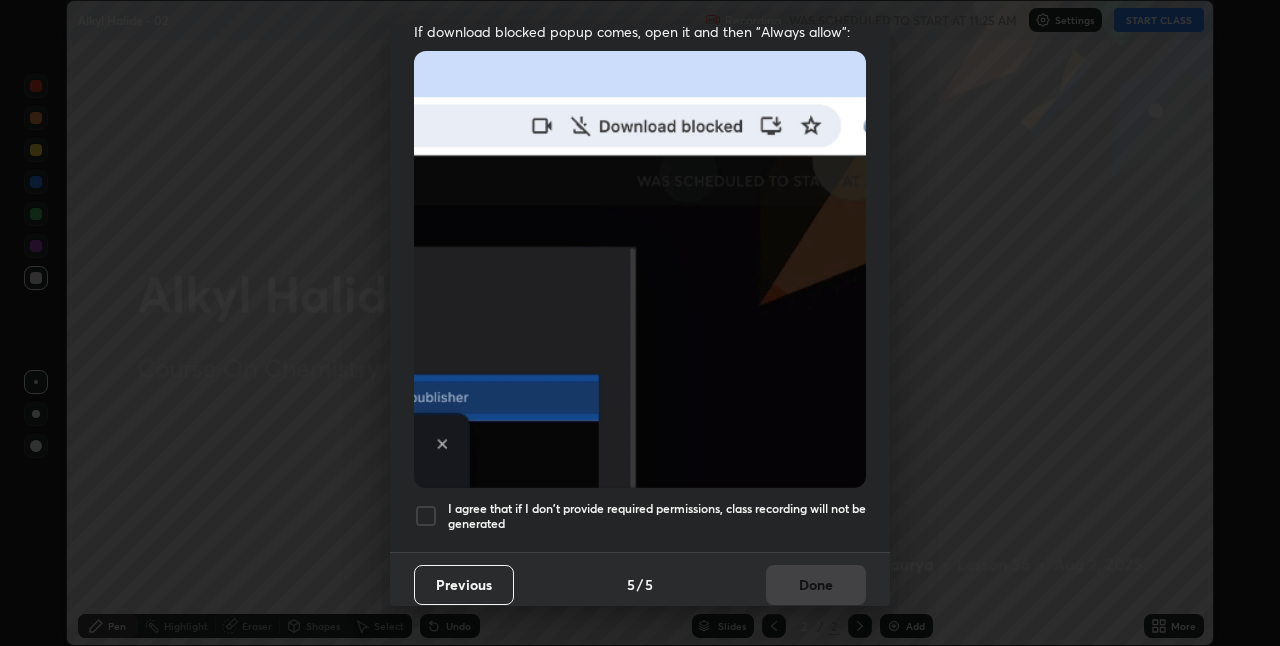 click on "I agree that if I don't provide required permissions, class recording will not be generated" at bounding box center [657, 516] 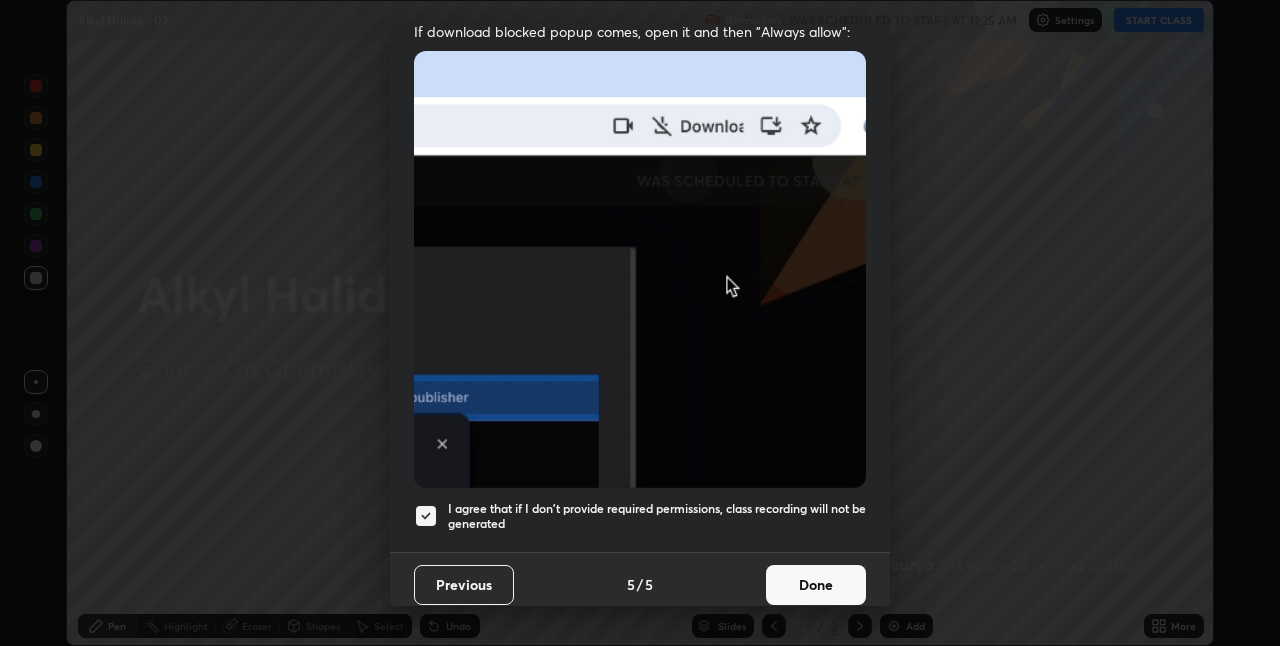 click on "Done" at bounding box center (816, 585) 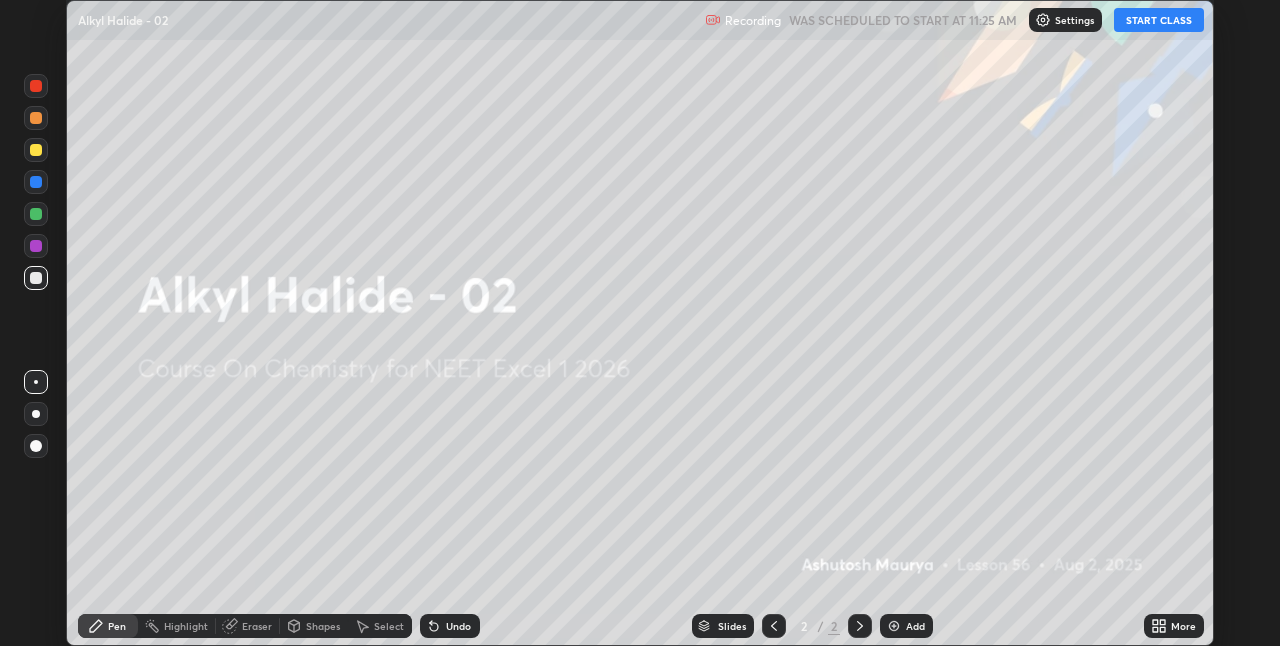 click 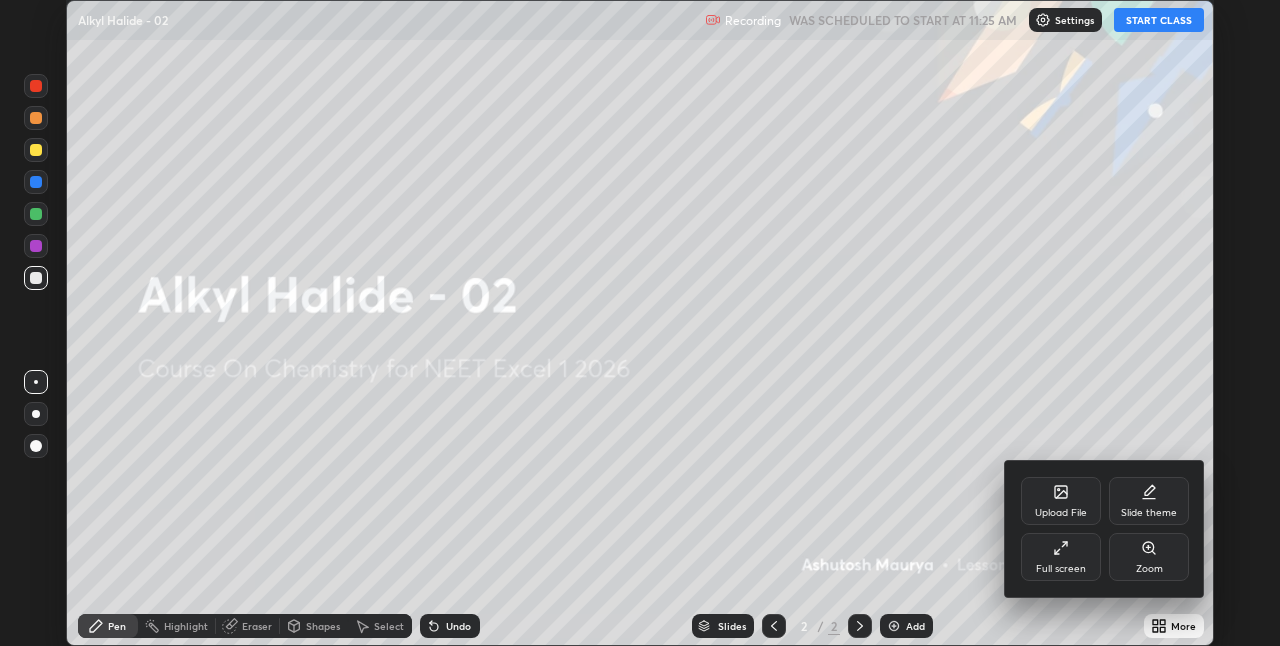 click on "Full screen" at bounding box center [1061, 557] 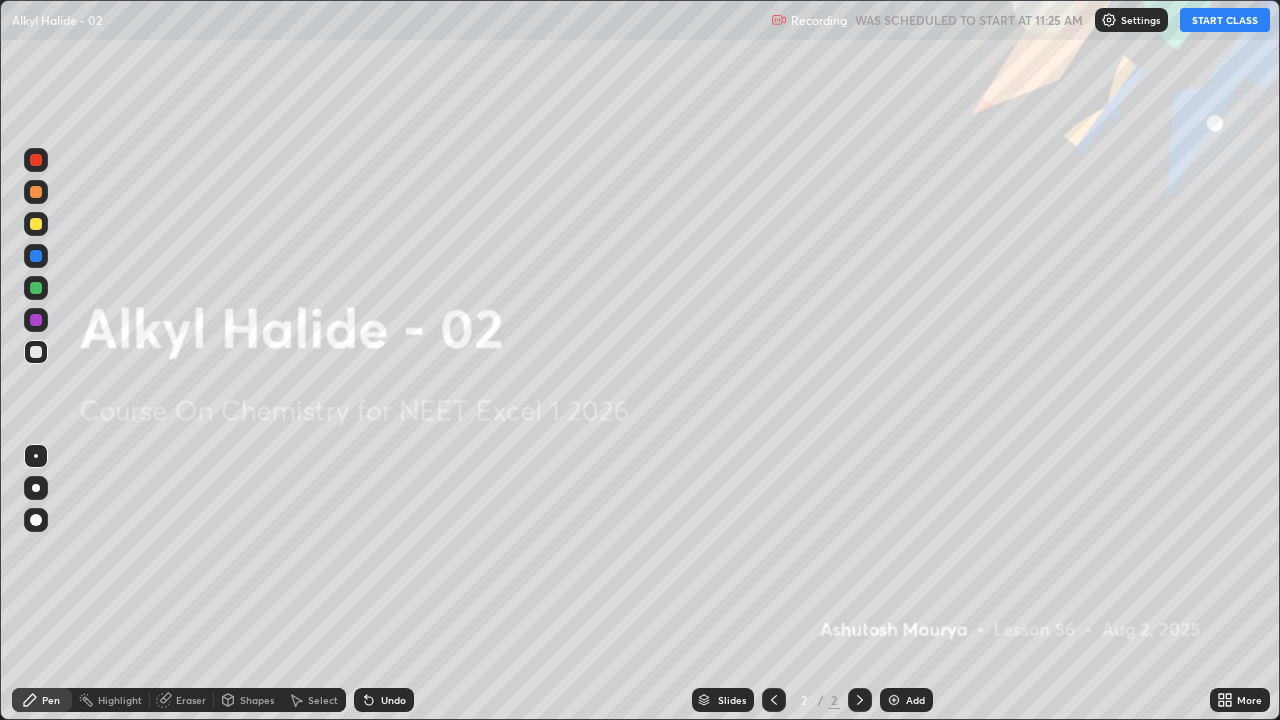 scroll, scrollTop: 99280, scrollLeft: 98720, axis: both 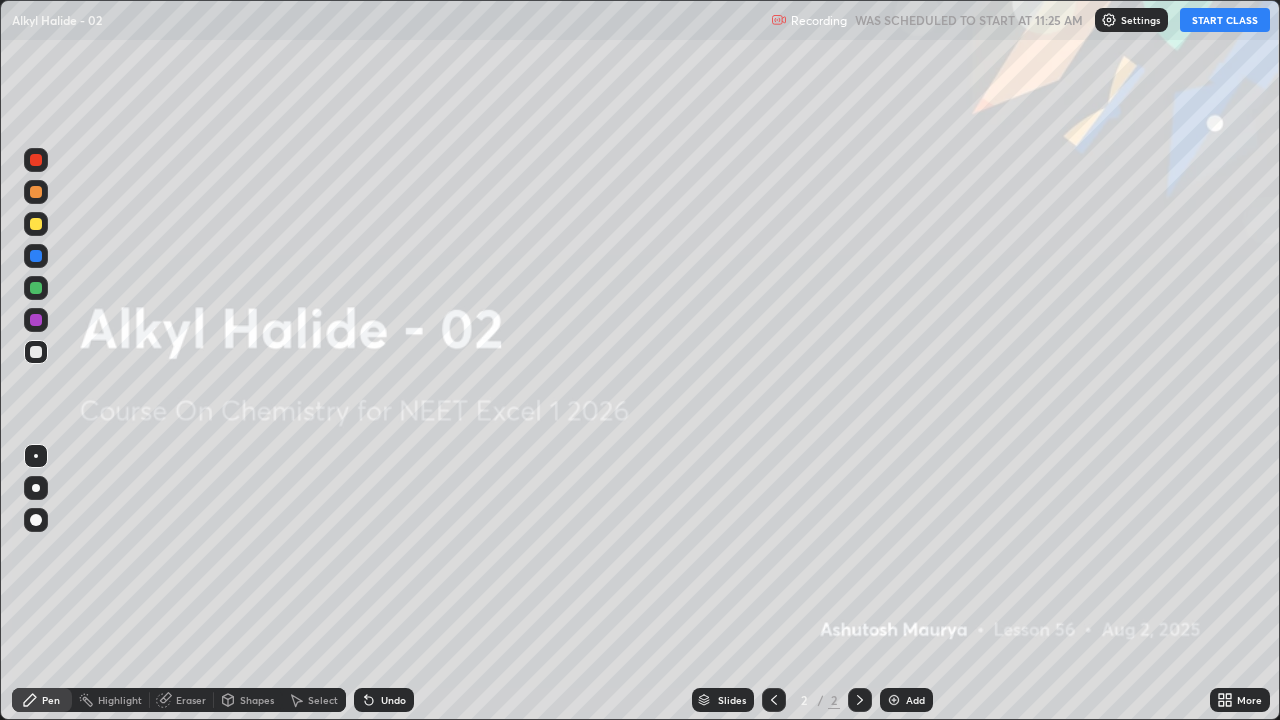 click on "START CLASS" at bounding box center (1225, 20) 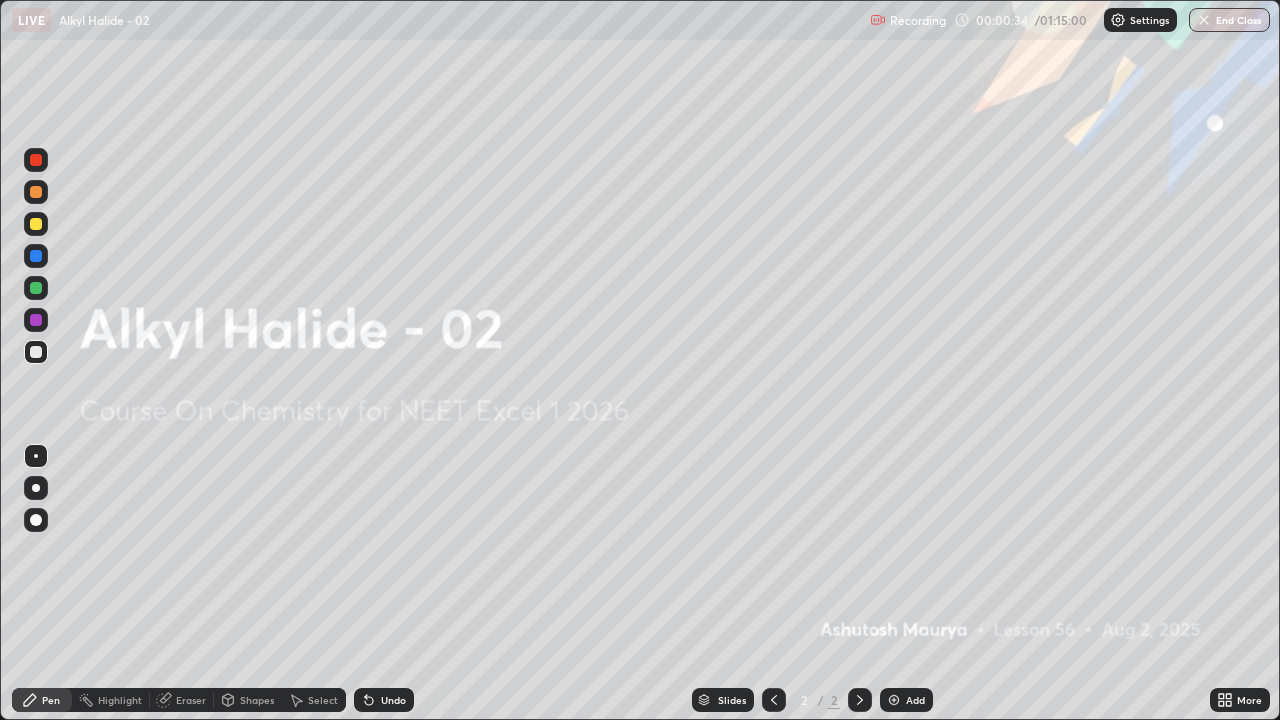 click at bounding box center (894, 700) 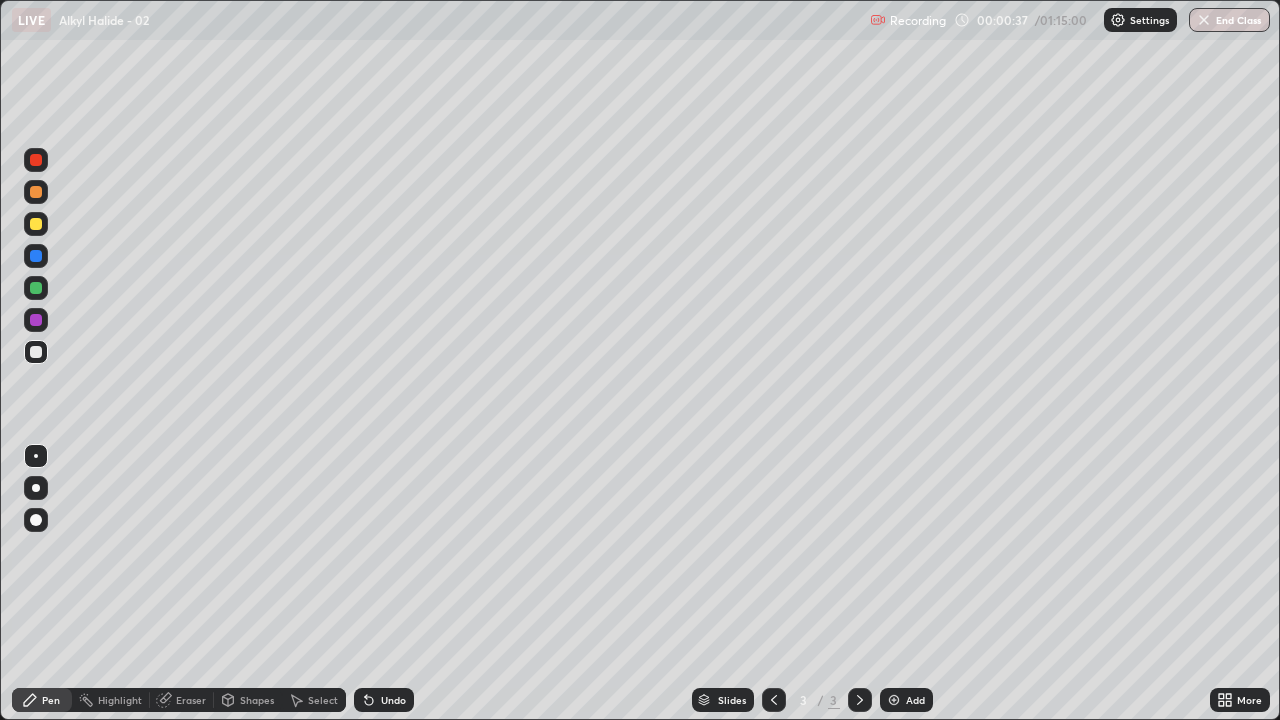 click at bounding box center [36, 192] 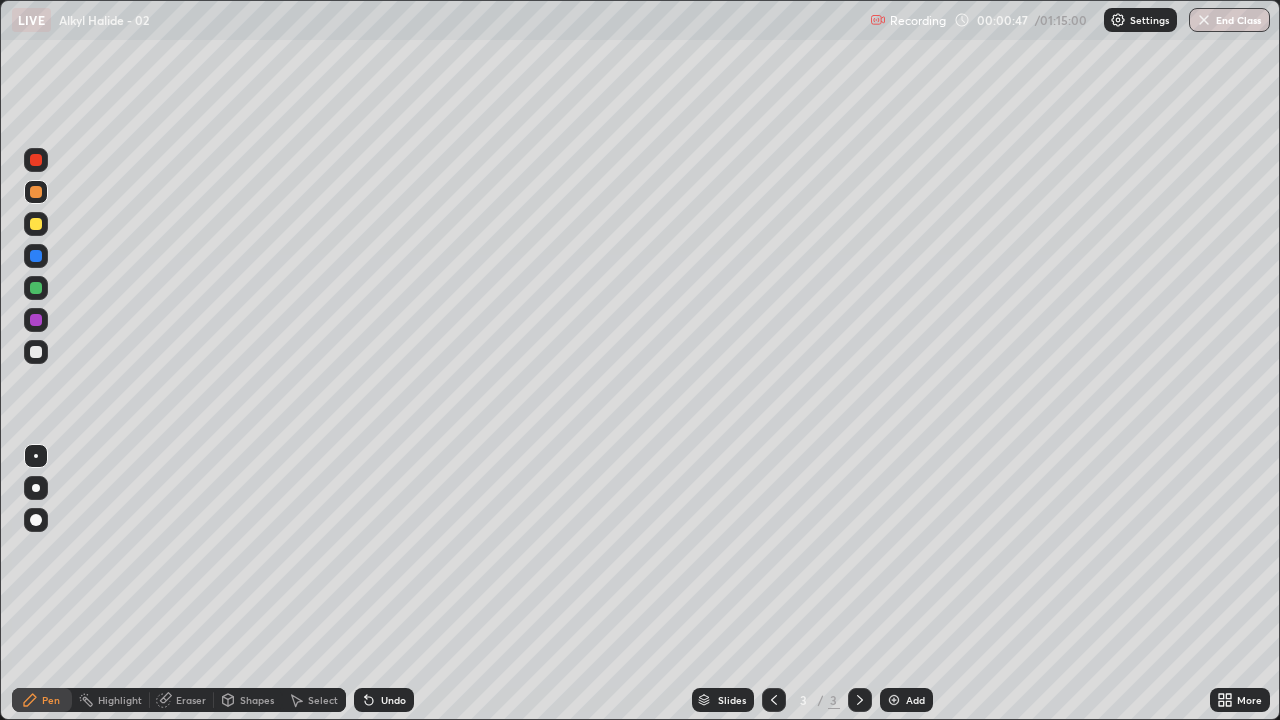 click at bounding box center (36, 488) 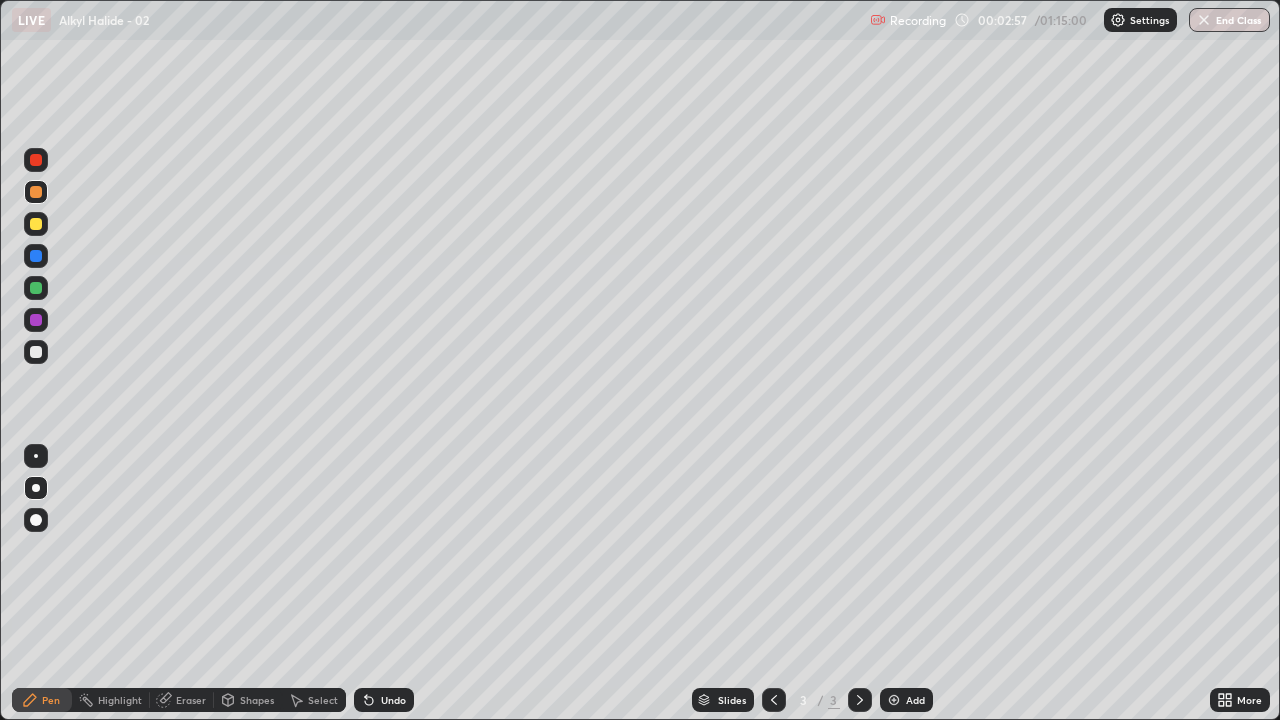 click on "Eraser" at bounding box center [191, 700] 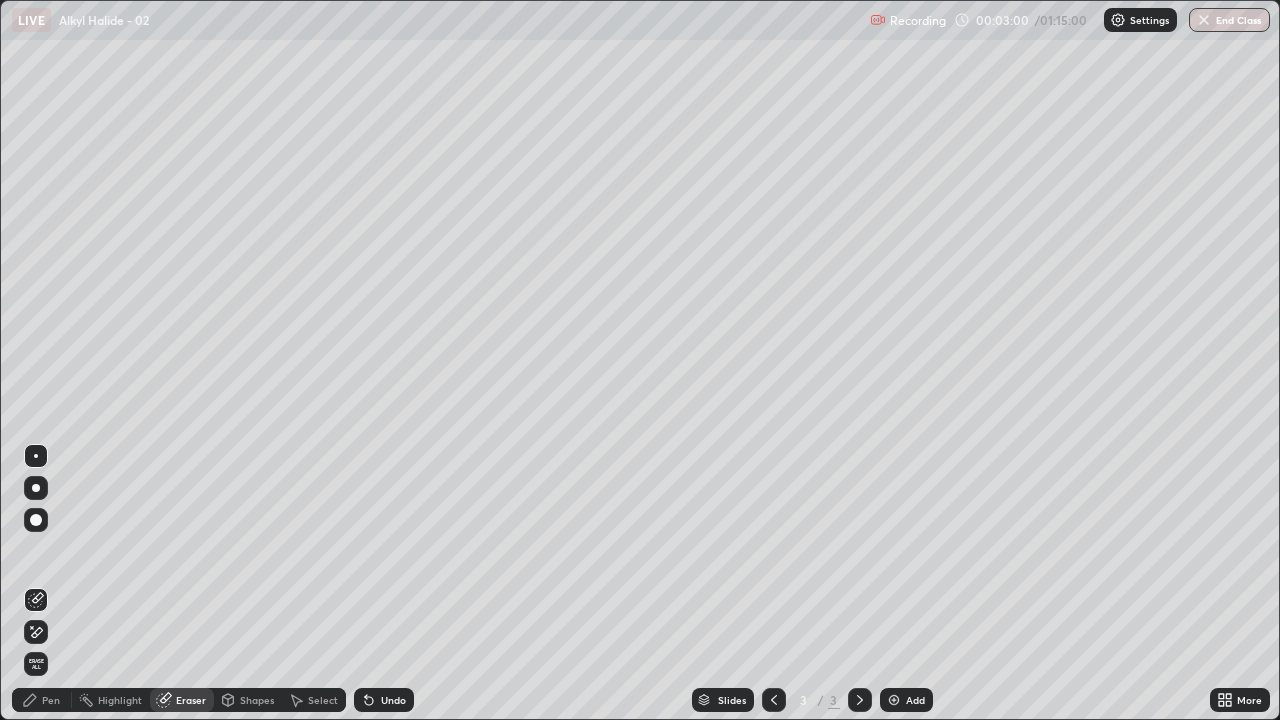 click on "Pen" at bounding box center (42, 700) 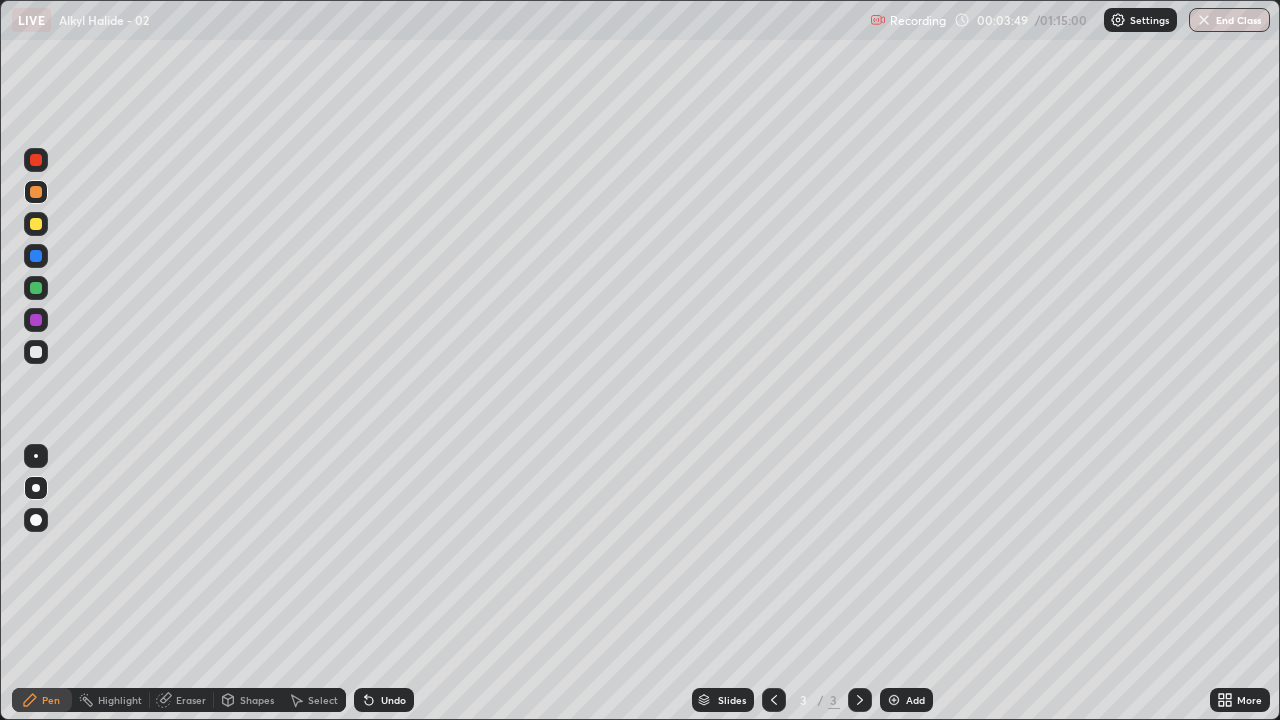 click at bounding box center (36, 352) 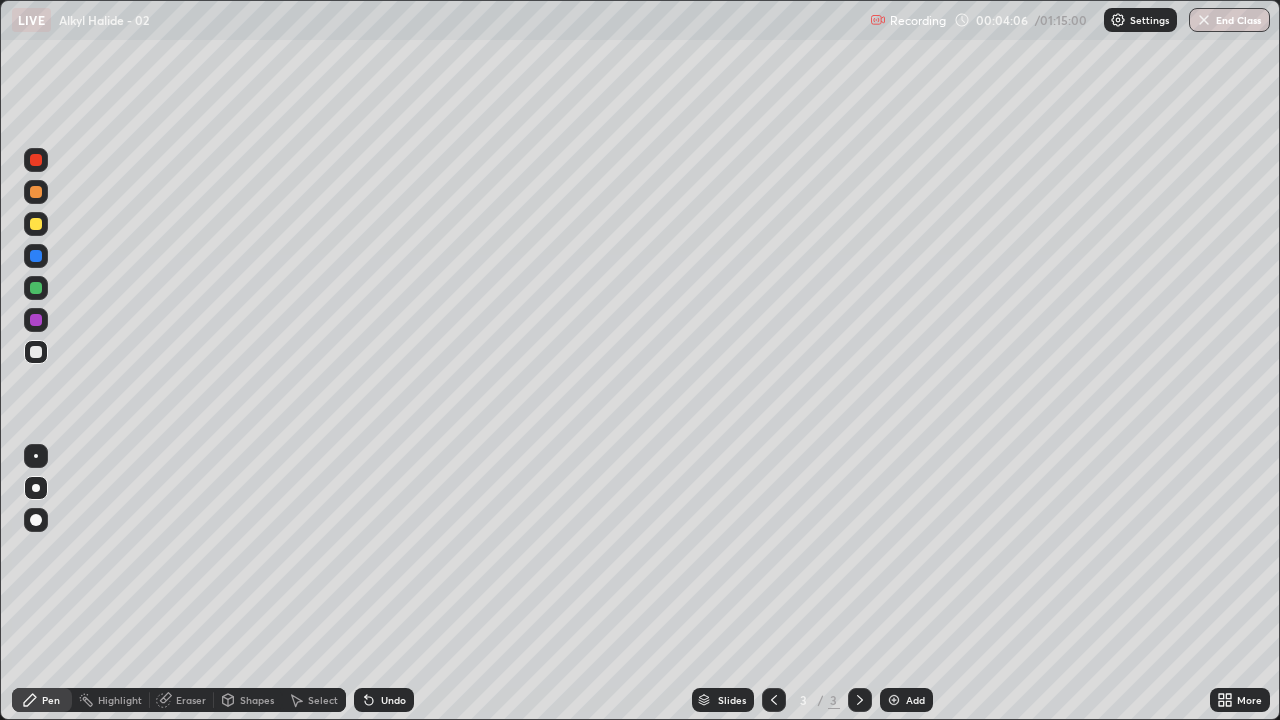 click on "Eraser" at bounding box center (191, 700) 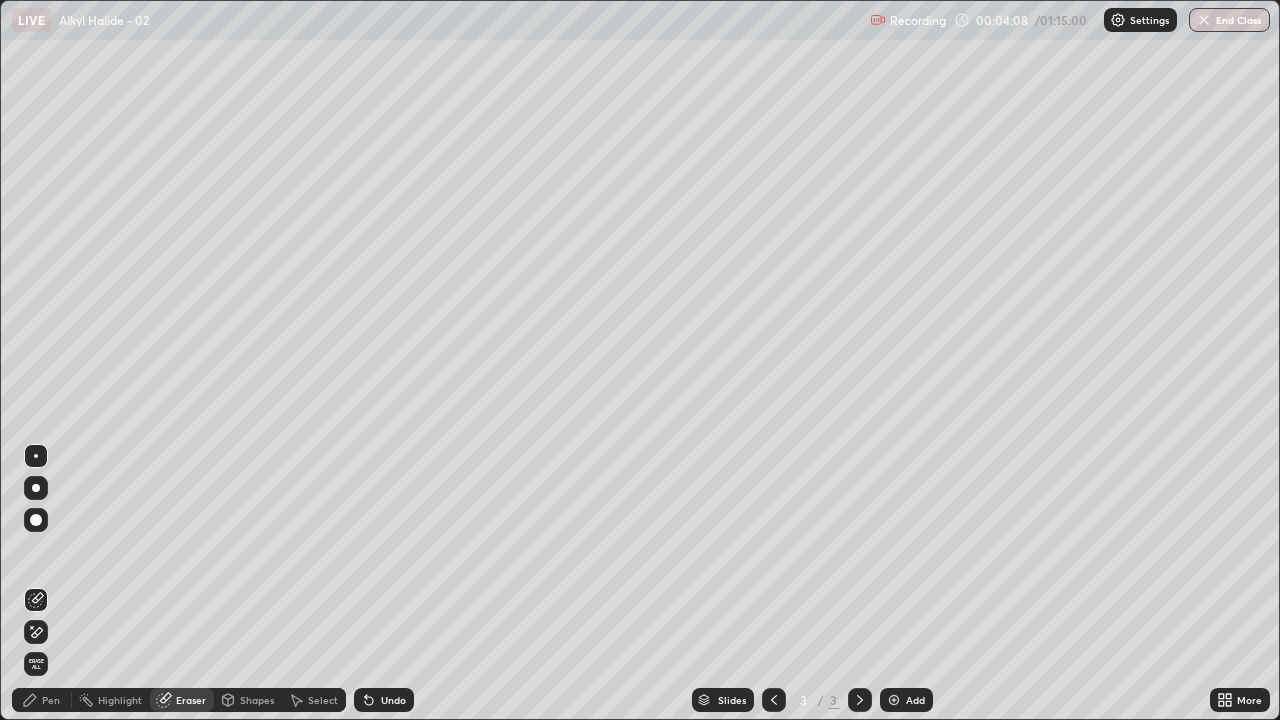 click on "Pen" at bounding box center (51, 700) 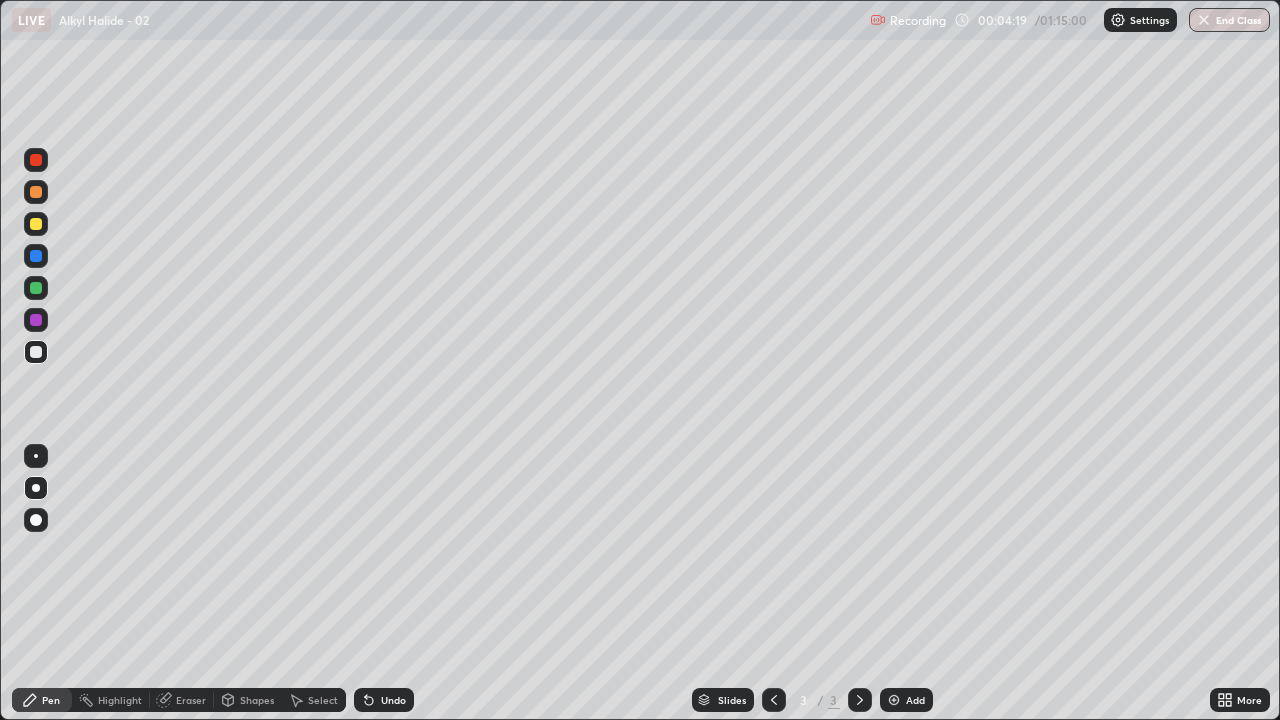 click on "Undo" at bounding box center (393, 700) 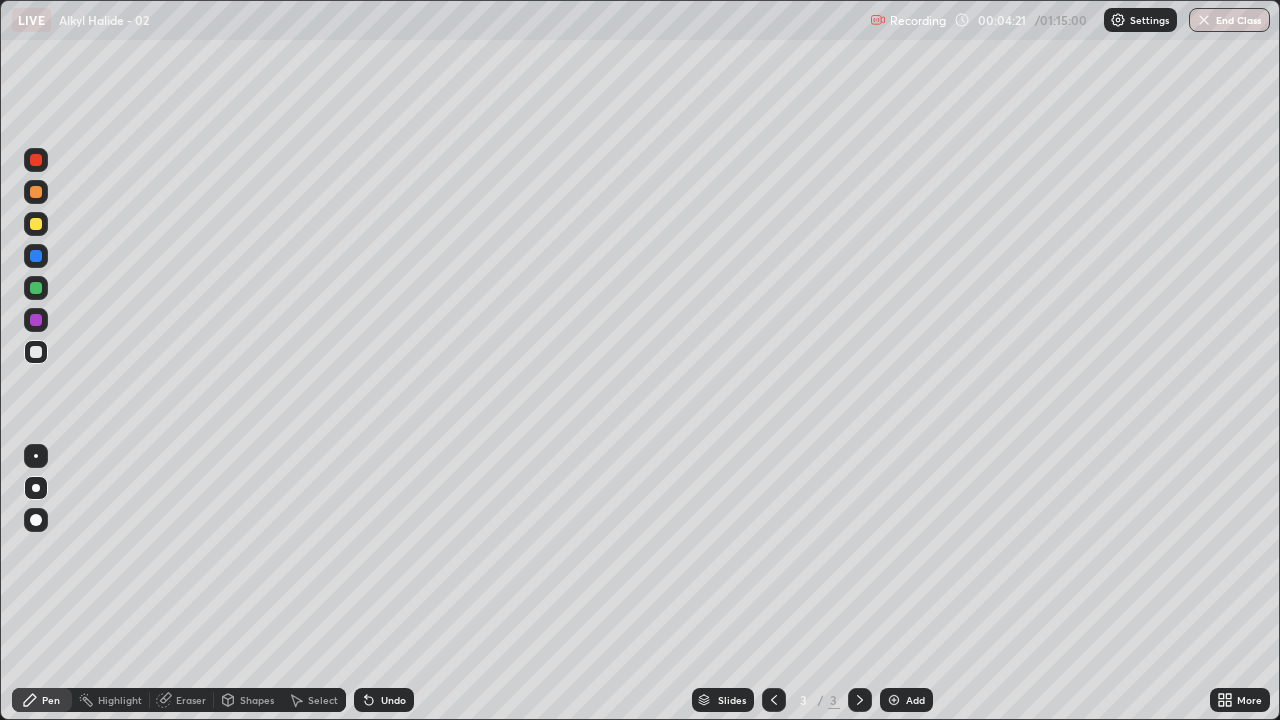 click on "Undo" at bounding box center (393, 700) 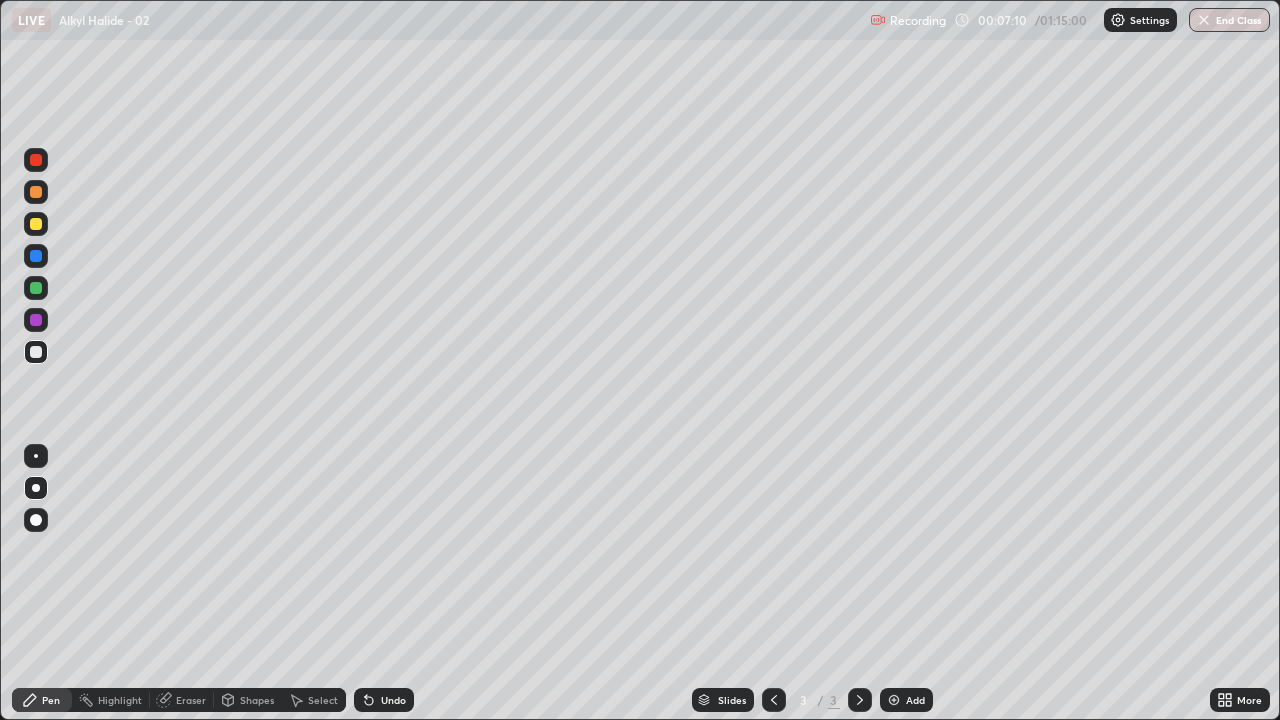 click on "Add" at bounding box center (906, 700) 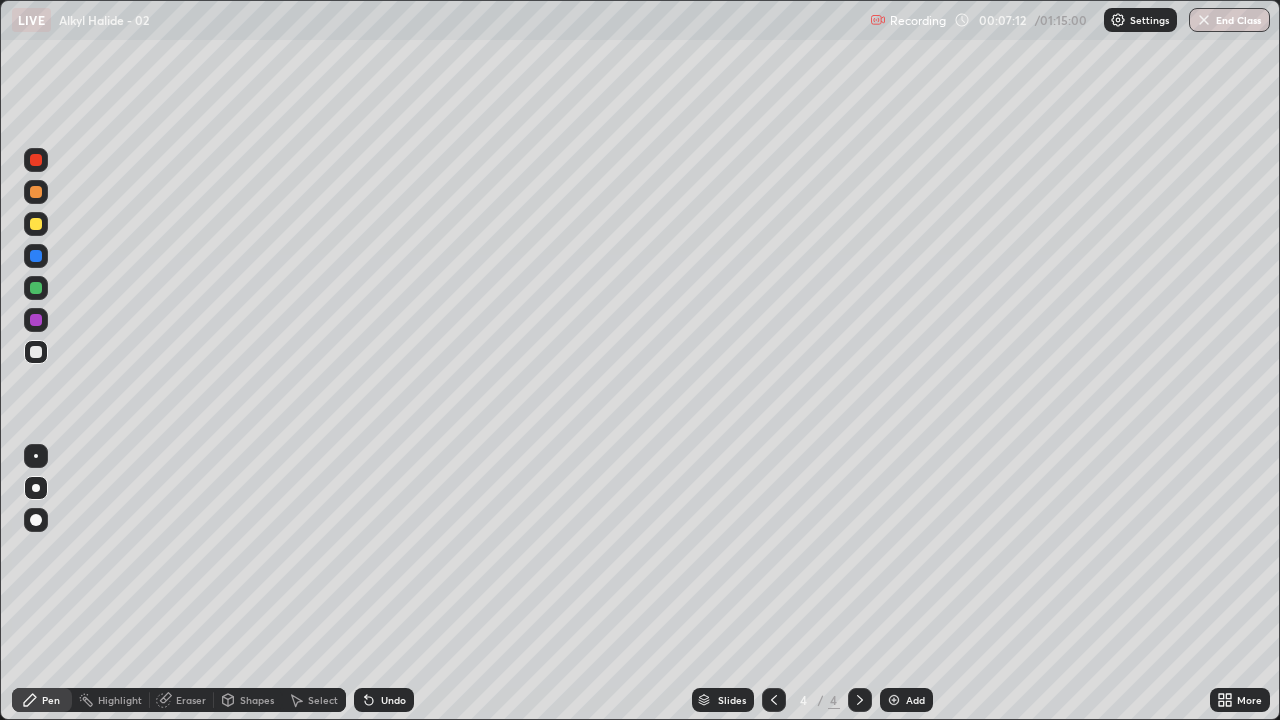 click at bounding box center [36, 224] 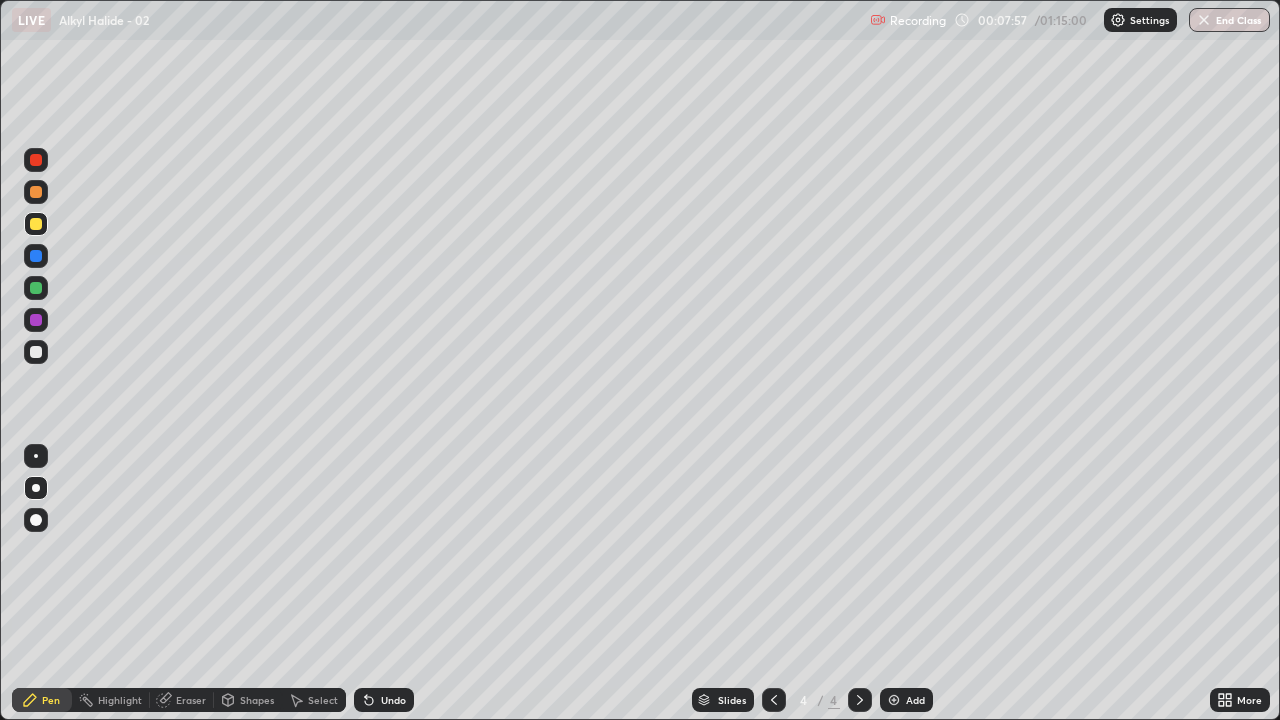 click on "Undo" at bounding box center [384, 700] 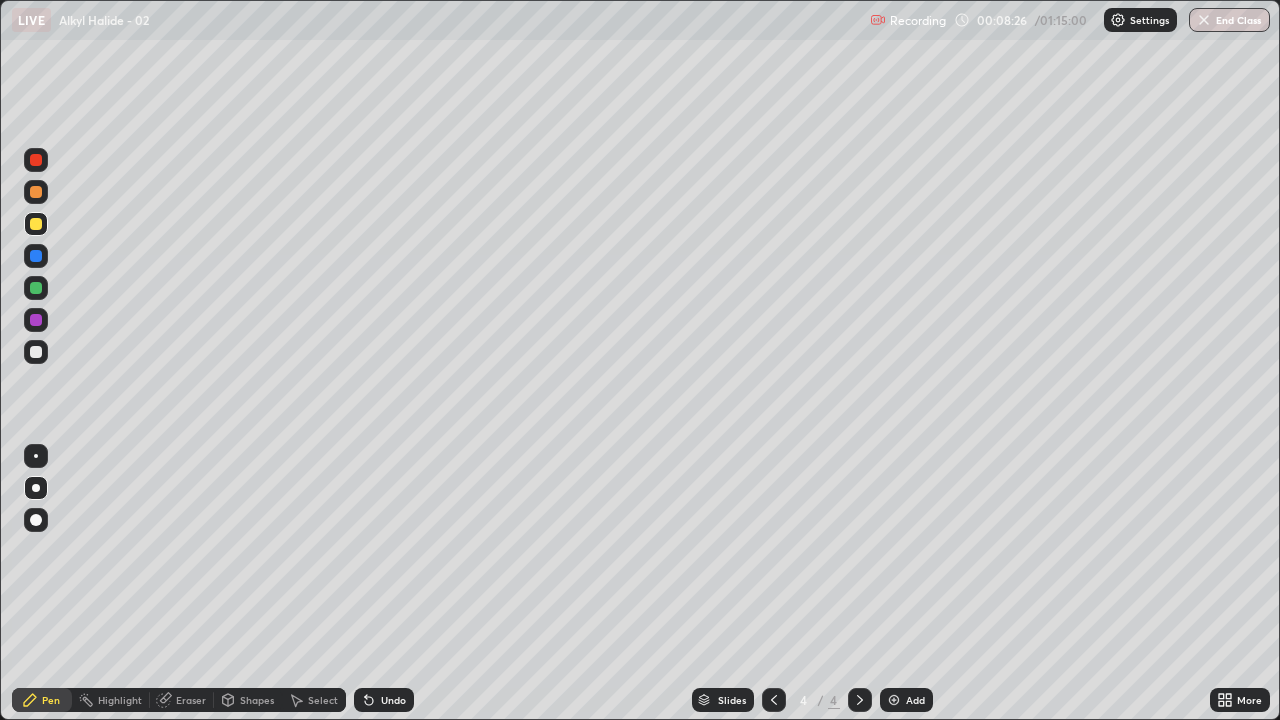 click at bounding box center (36, 320) 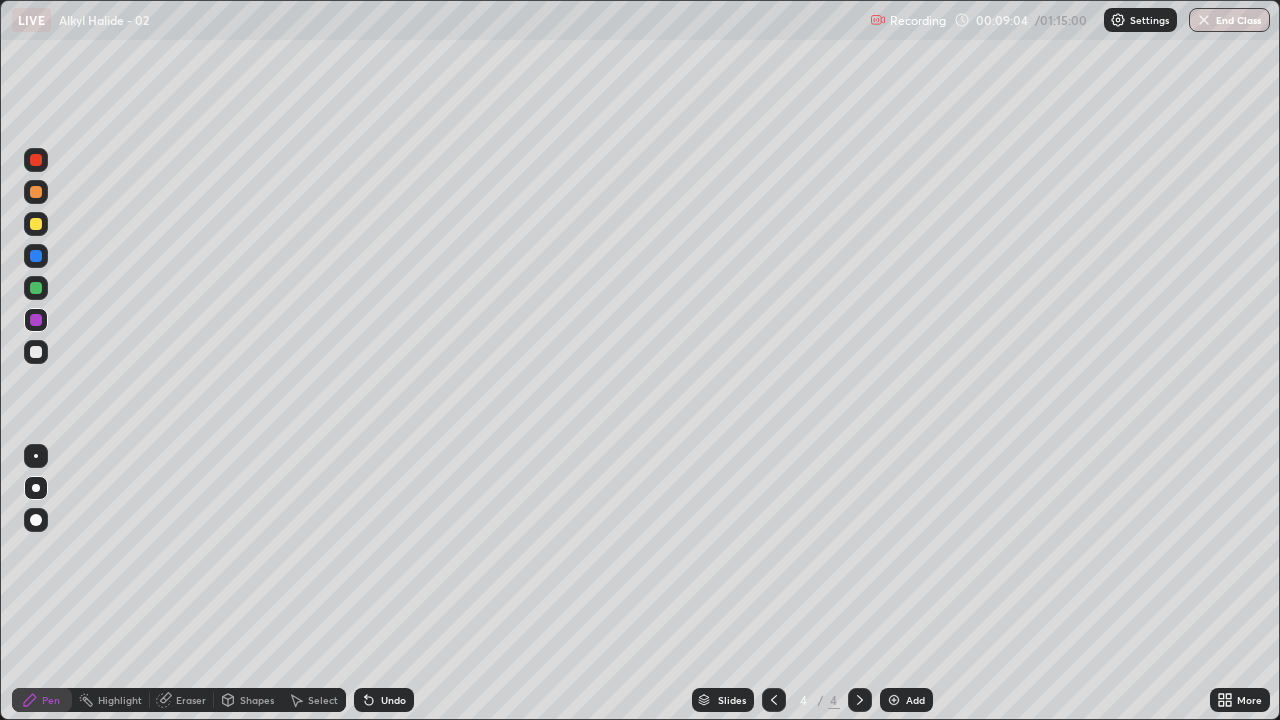 click at bounding box center (36, 288) 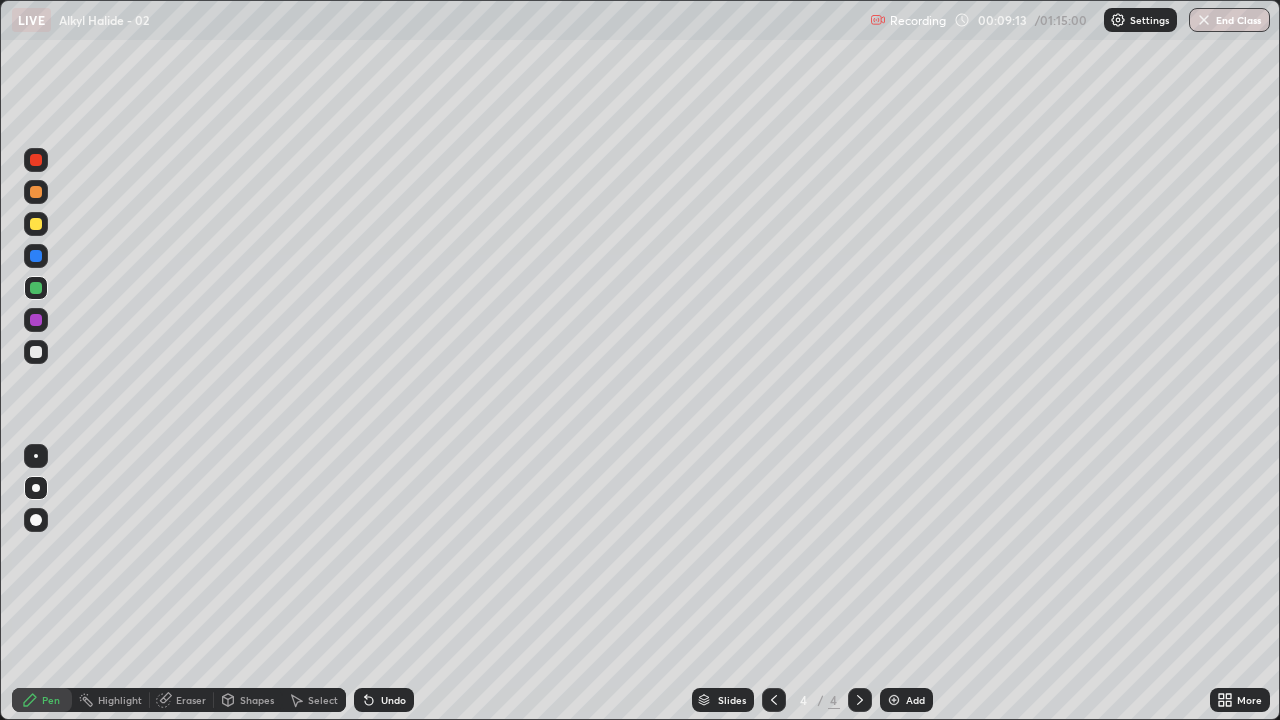 click on "Eraser" at bounding box center (191, 700) 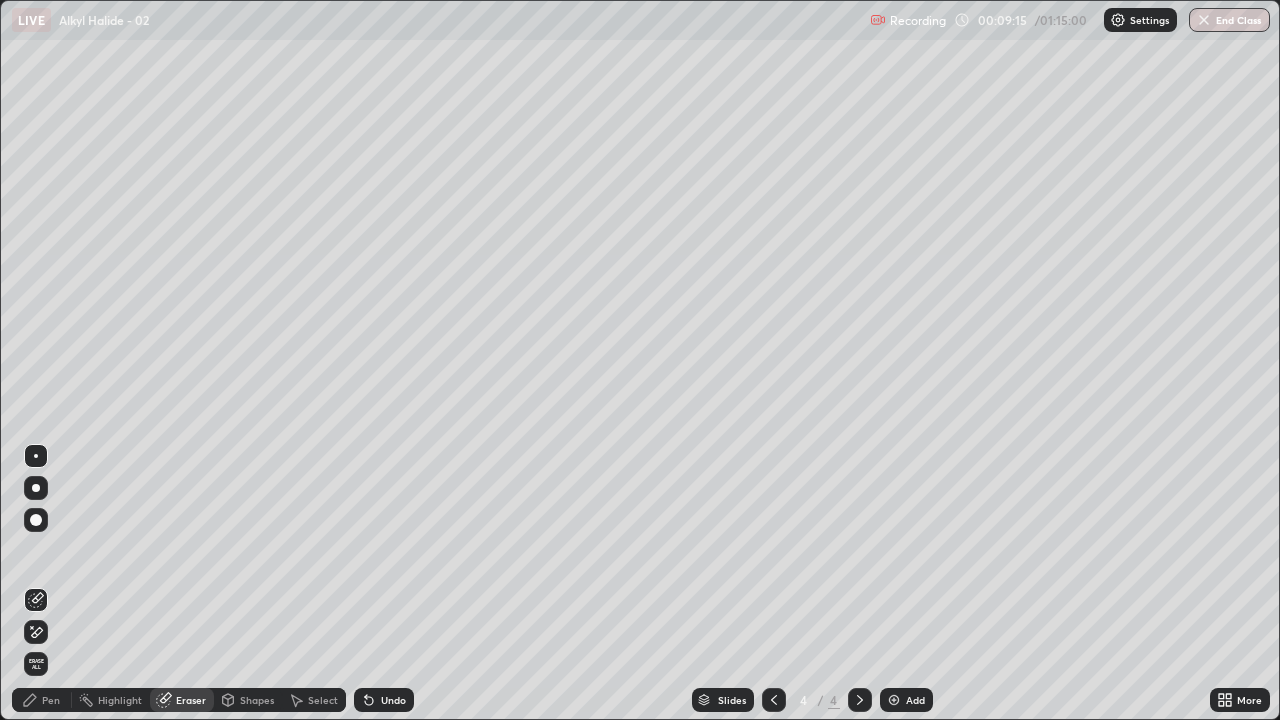 click on "Pen" at bounding box center (51, 700) 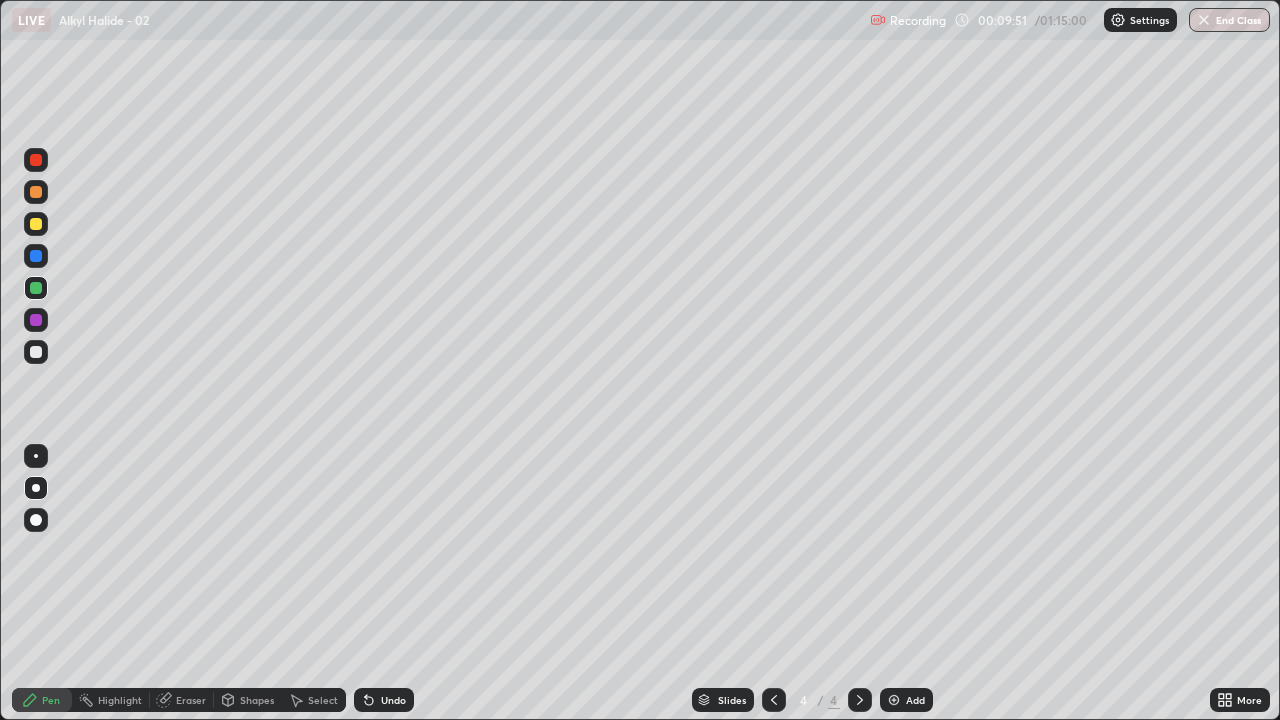 click at bounding box center (36, 352) 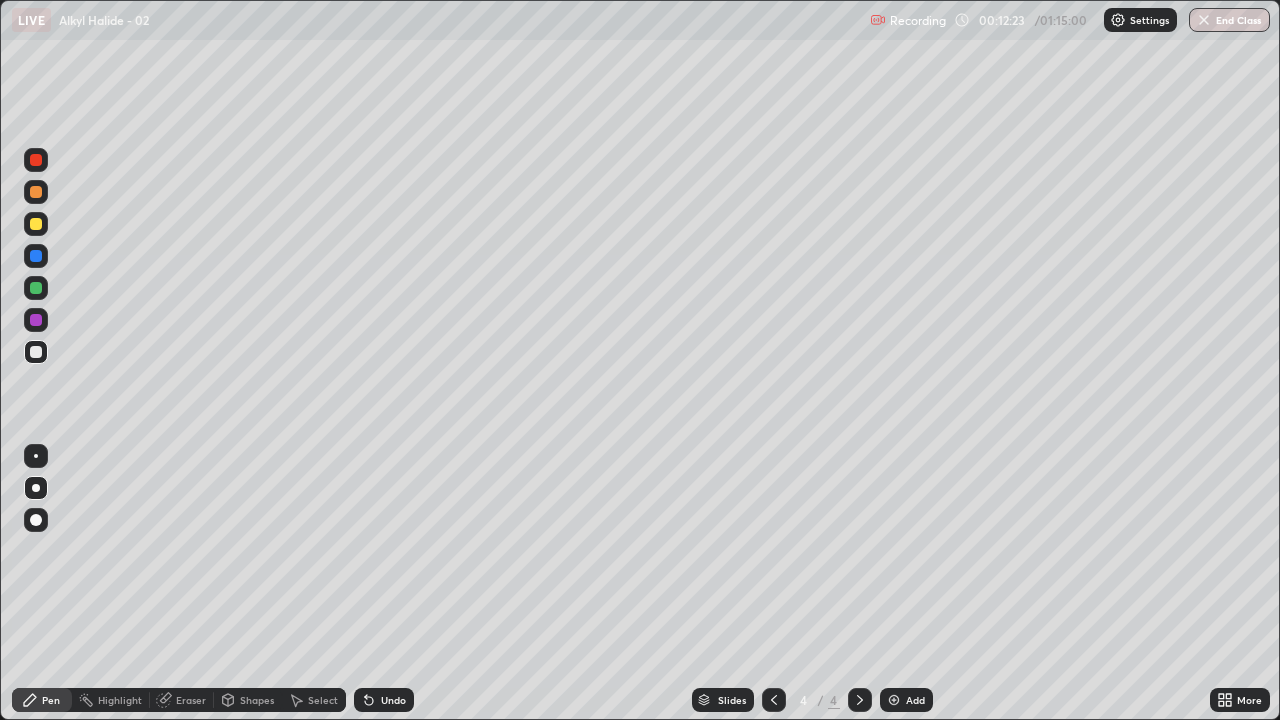click at bounding box center [894, 700] 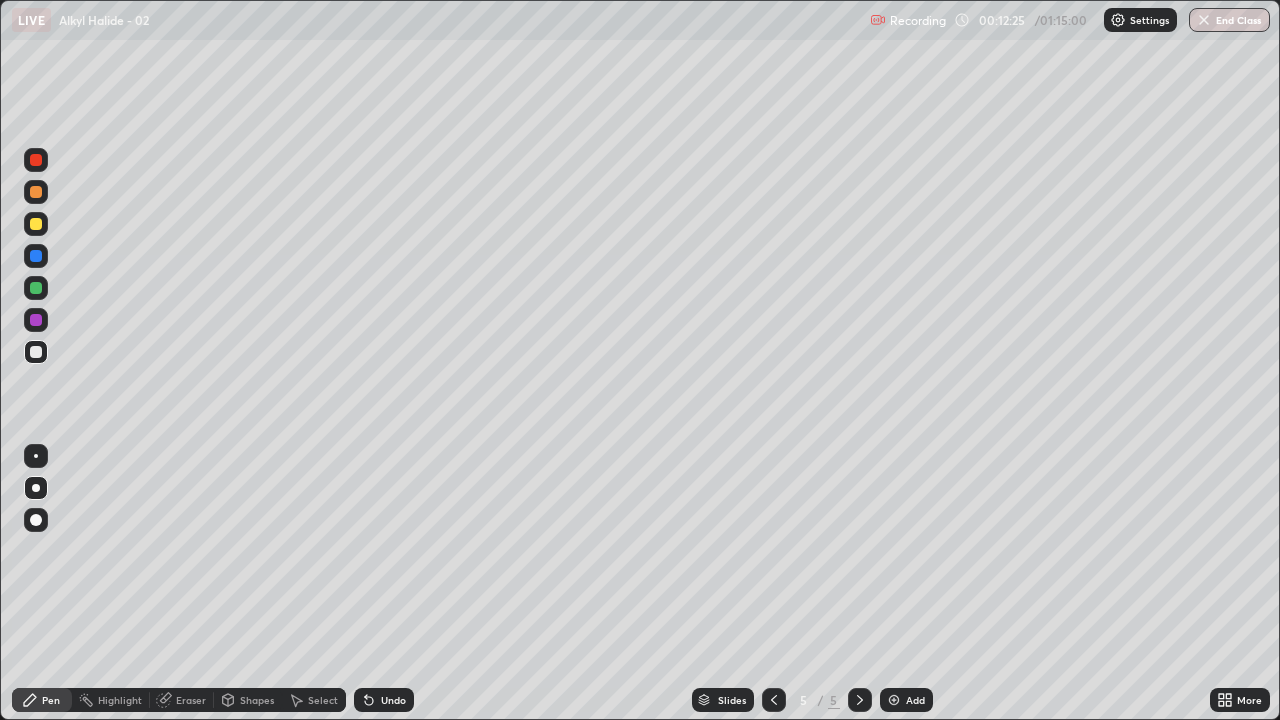 click at bounding box center (36, 224) 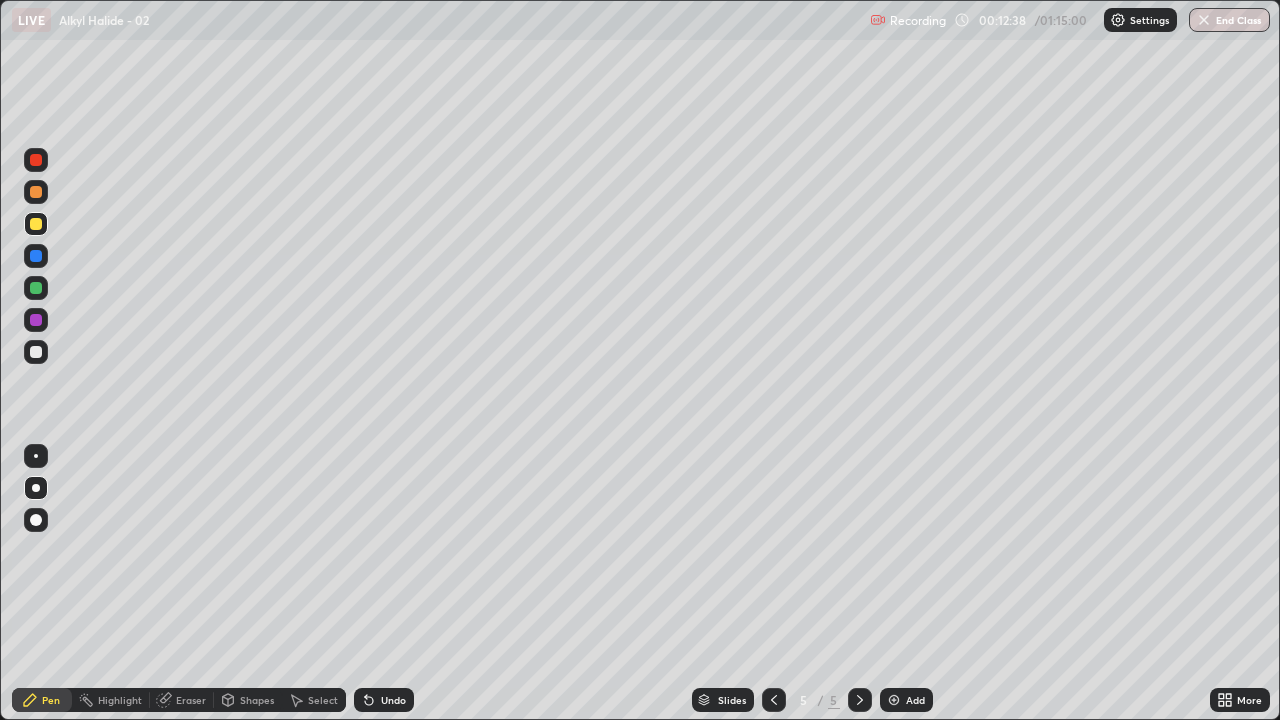 click on "Undo" at bounding box center [393, 700] 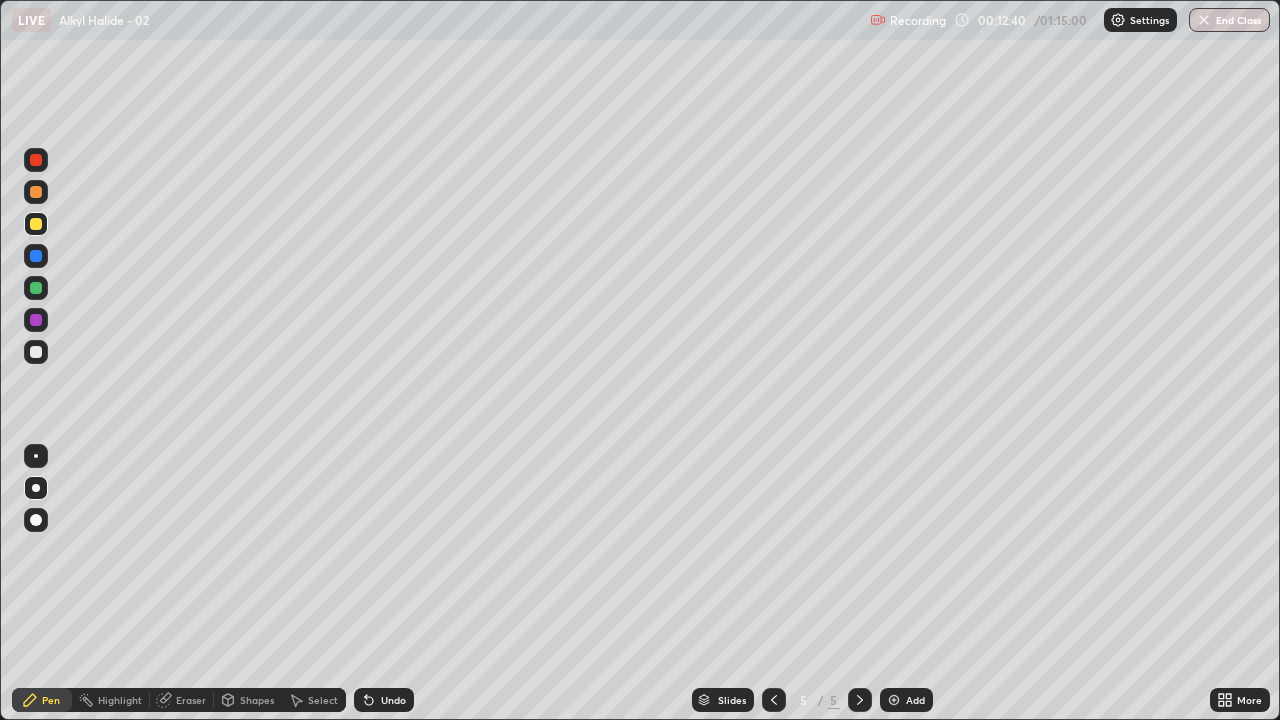 click on "Undo" at bounding box center [393, 700] 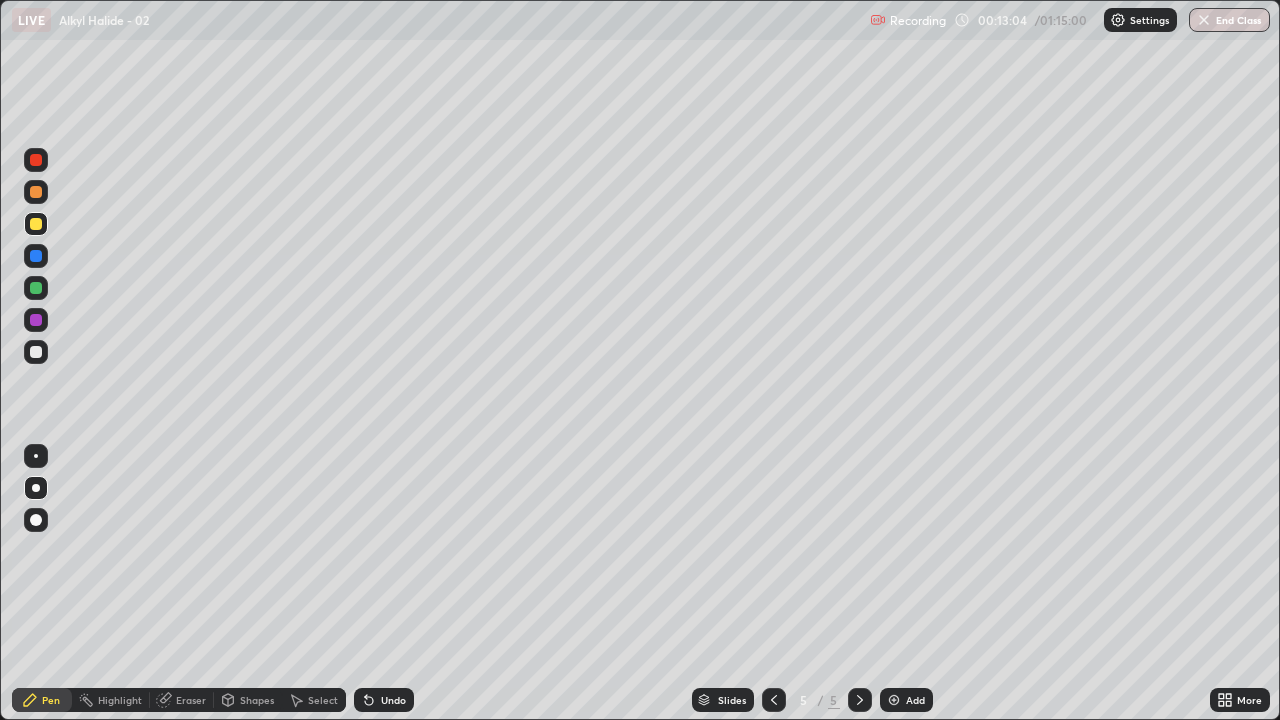 click at bounding box center [36, 352] 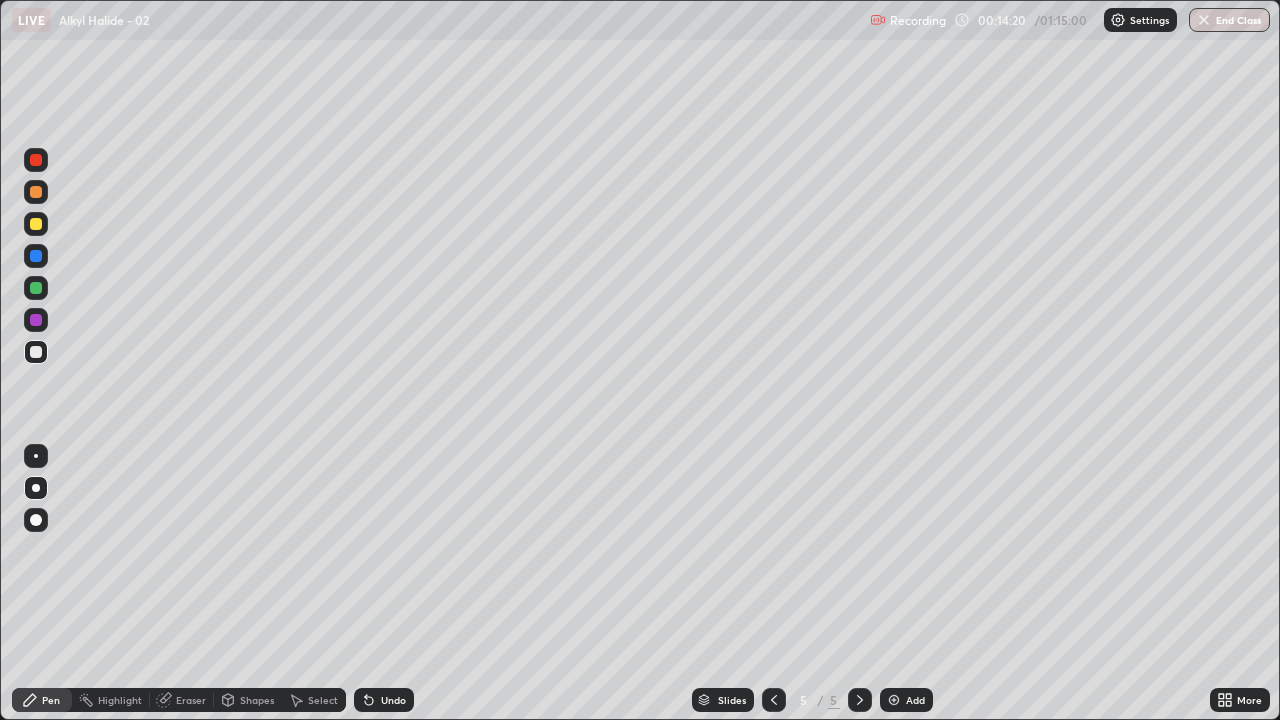 click on "Eraser" at bounding box center [191, 700] 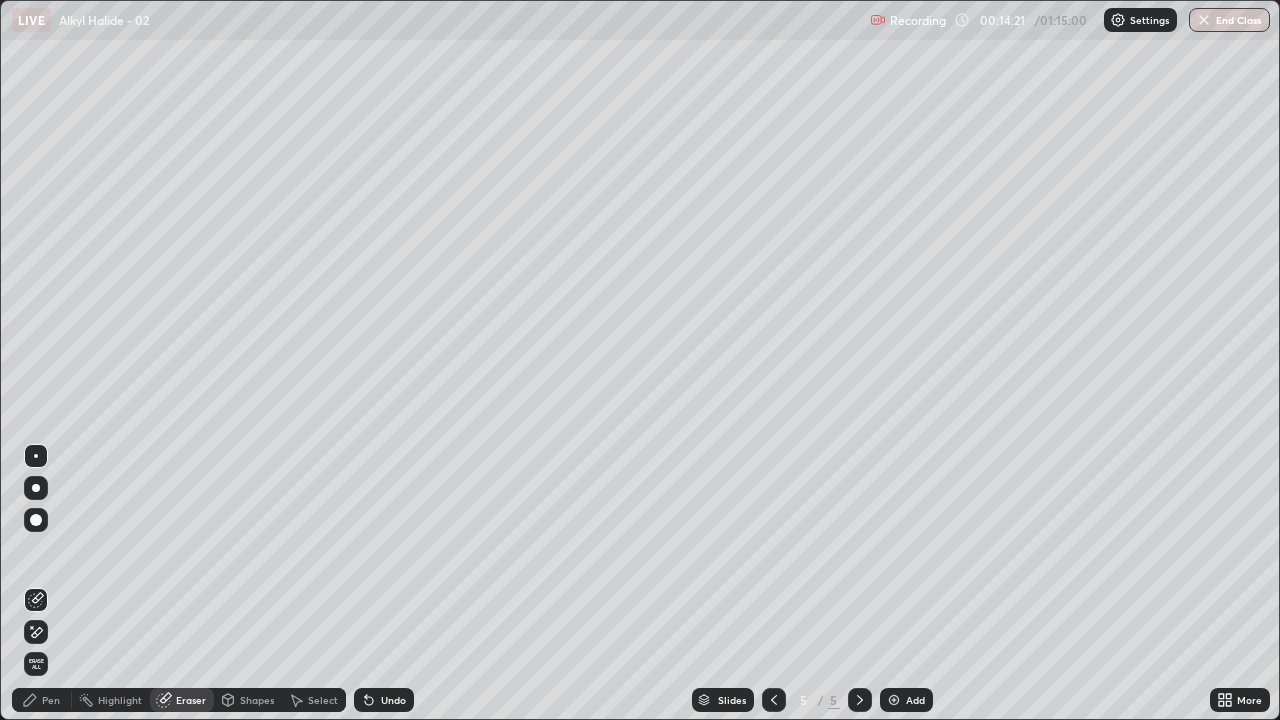 click 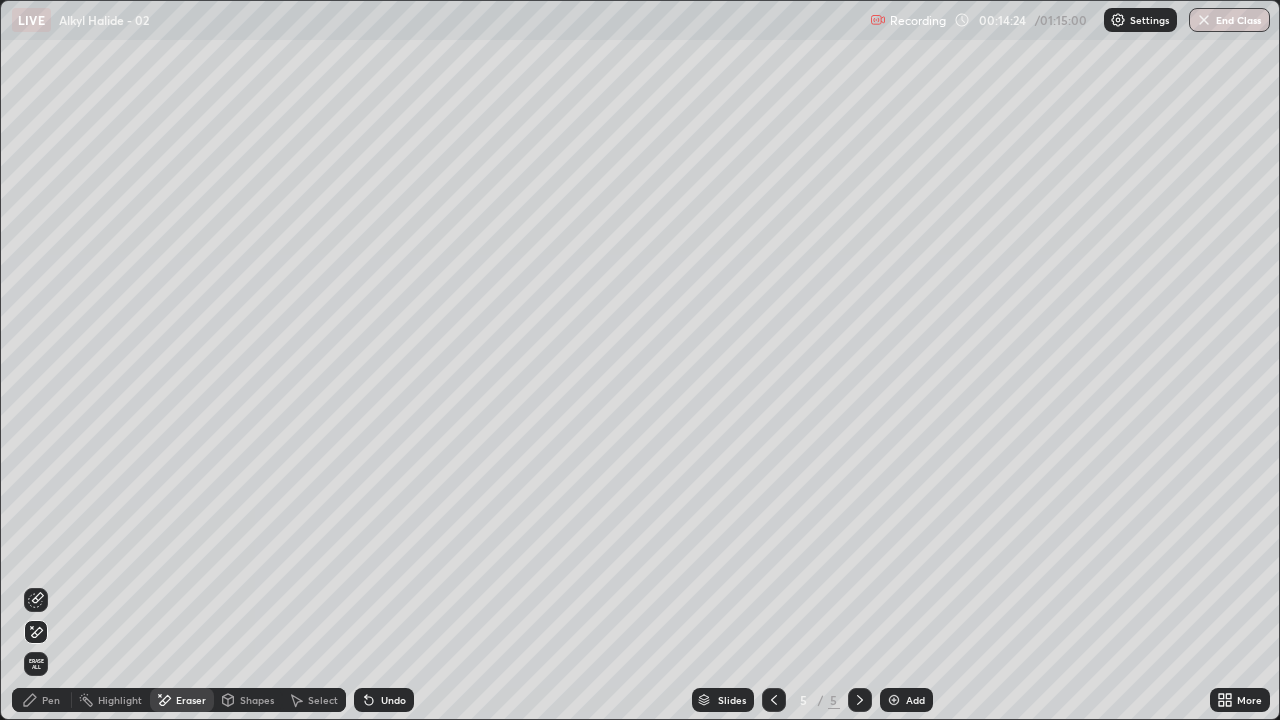 click on "Pen" at bounding box center (51, 700) 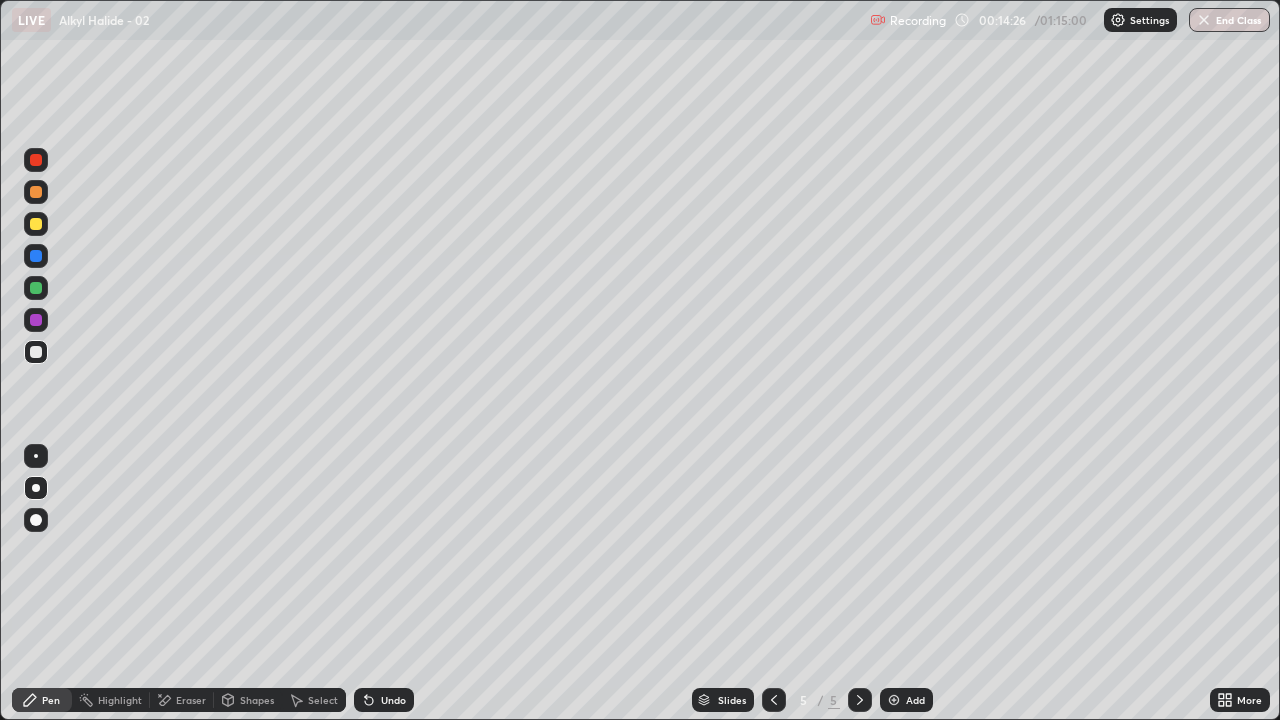 click at bounding box center (36, 288) 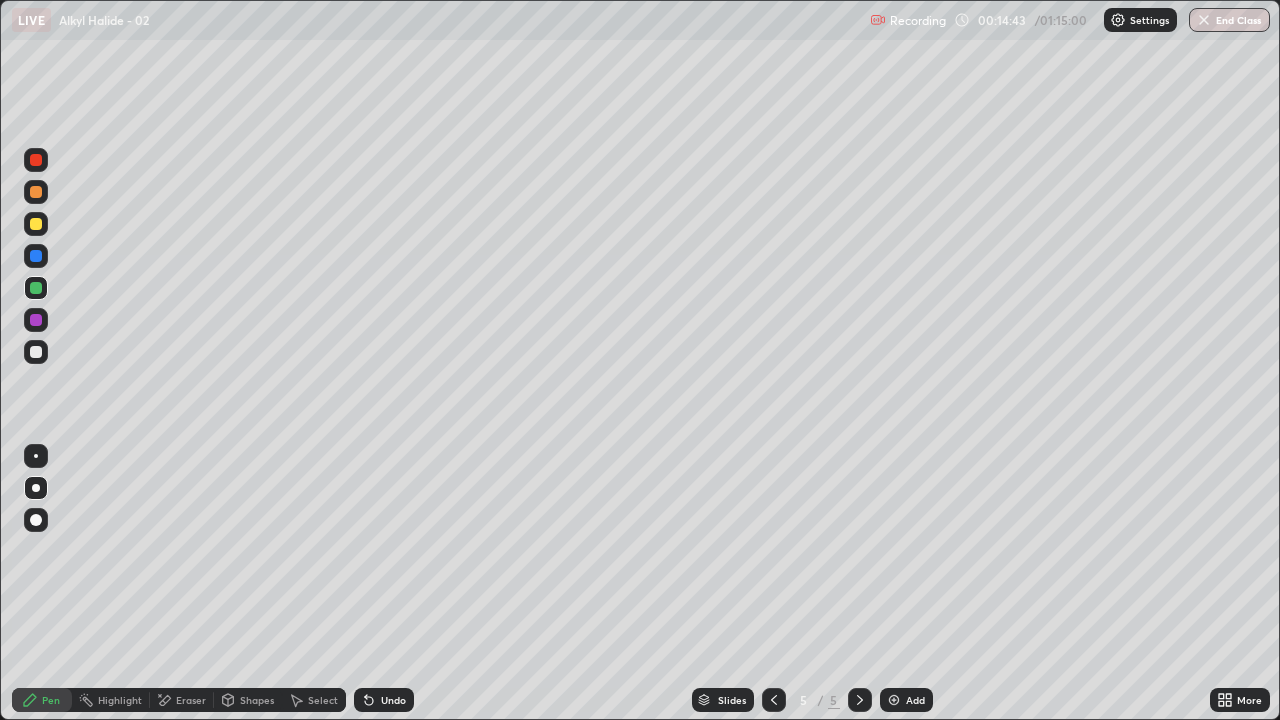 click at bounding box center (36, 352) 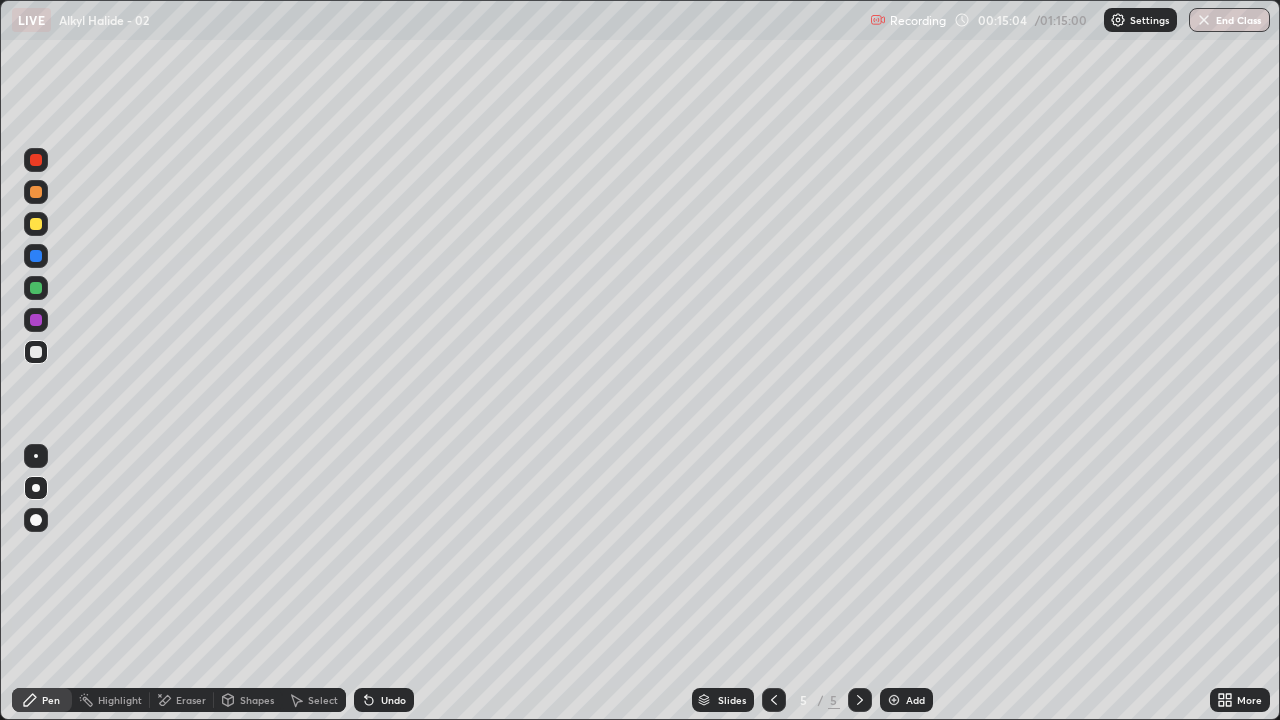 click at bounding box center (36, 288) 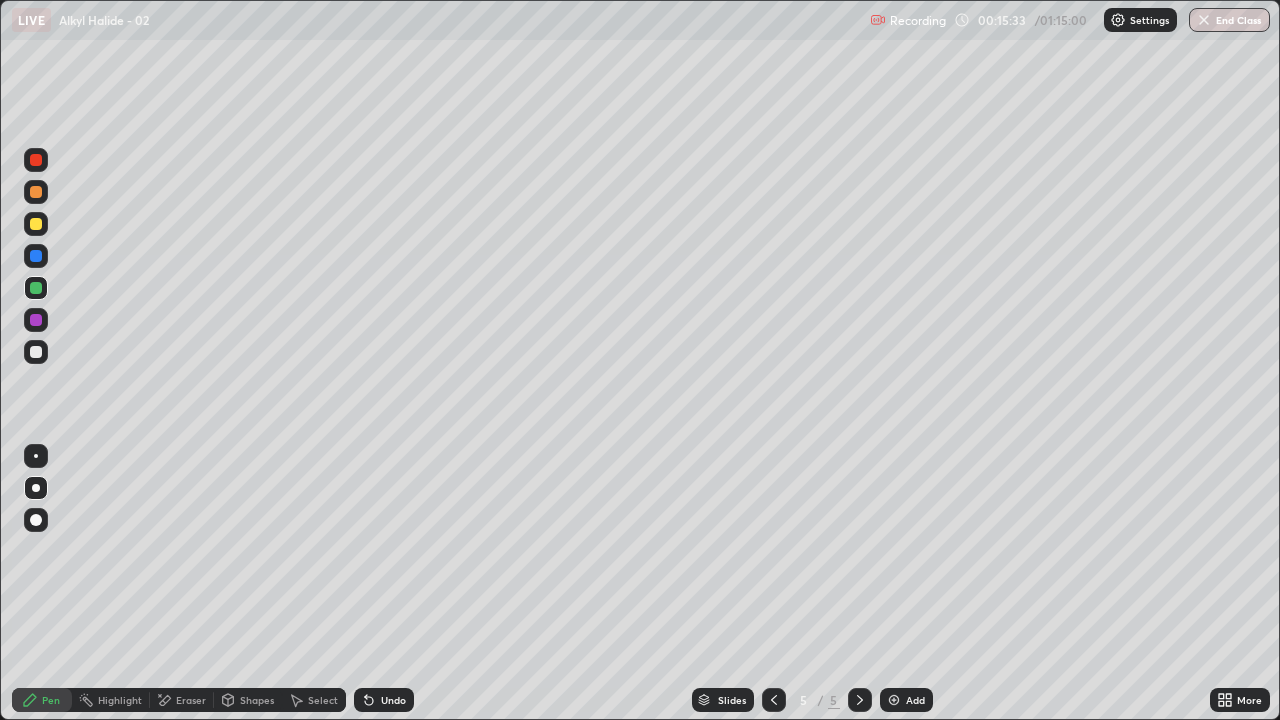 click on "Undo" at bounding box center [384, 700] 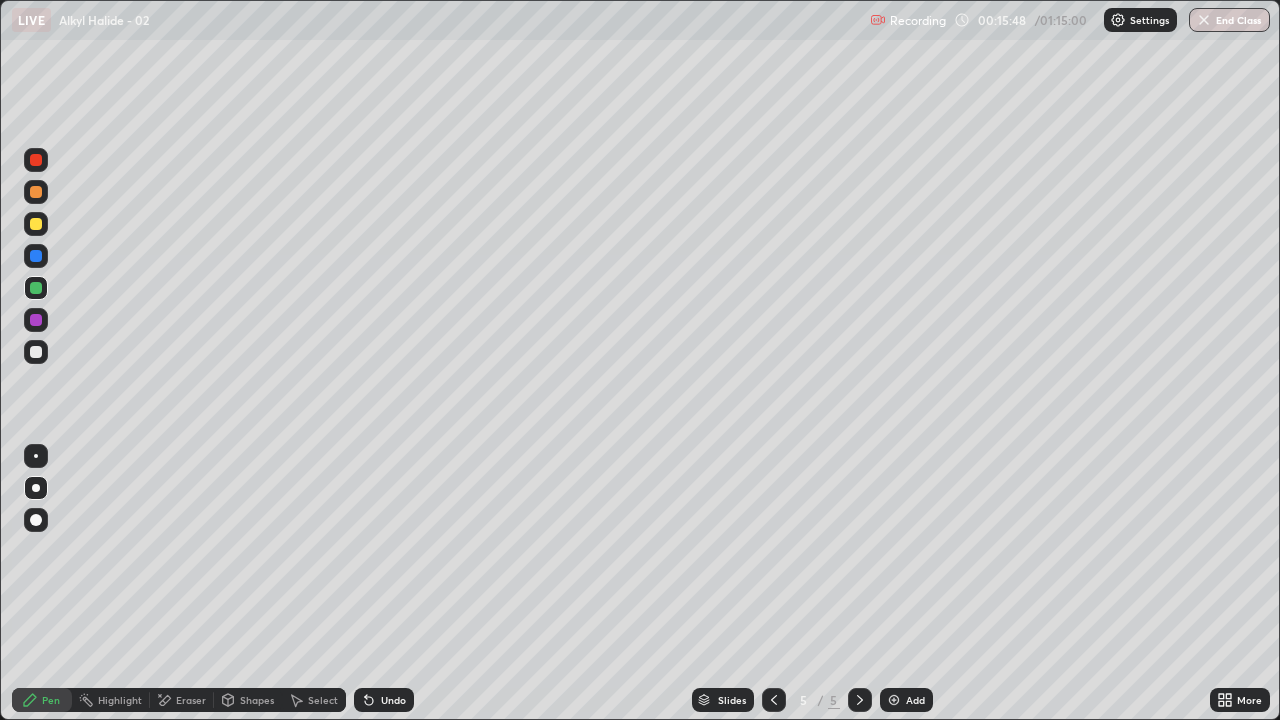 click 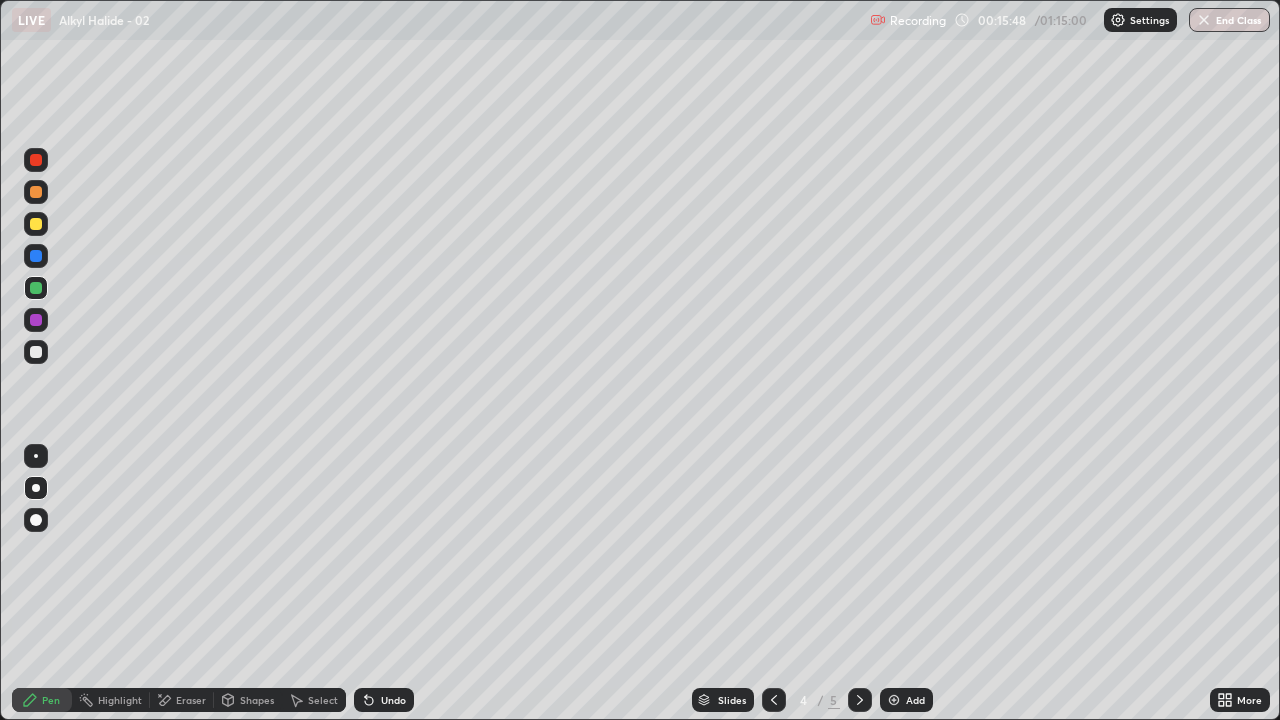 click 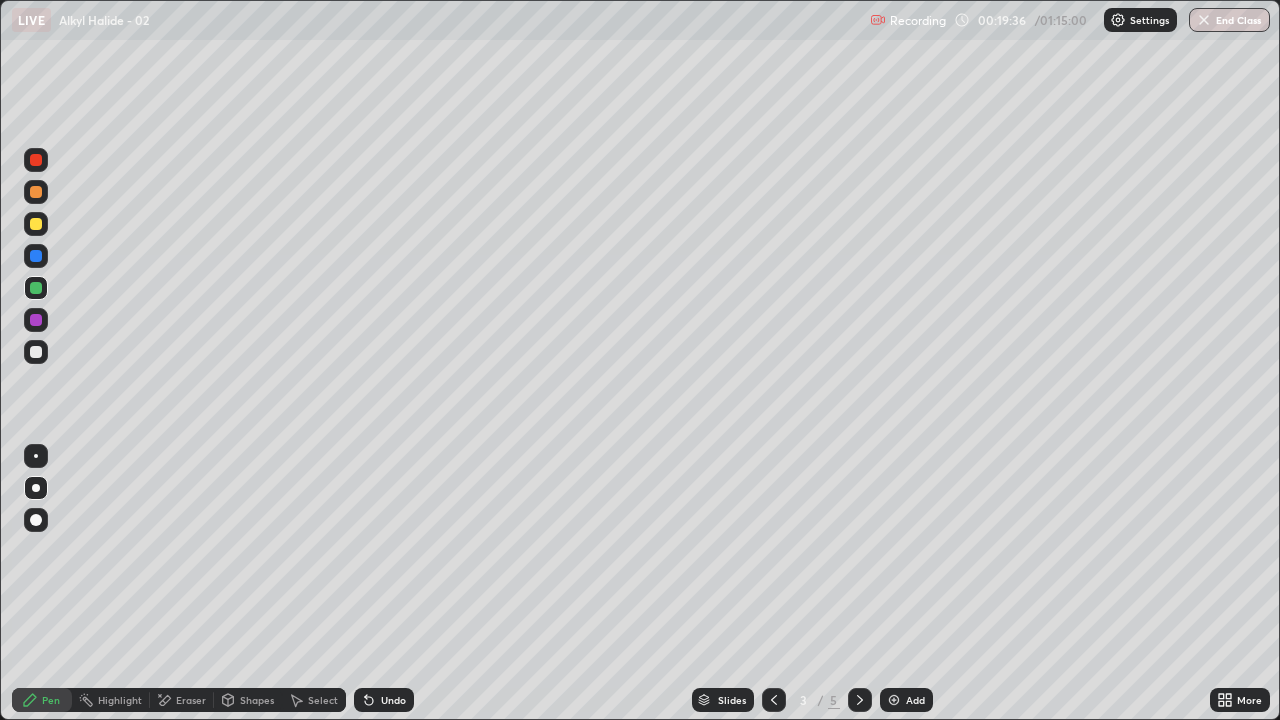 click 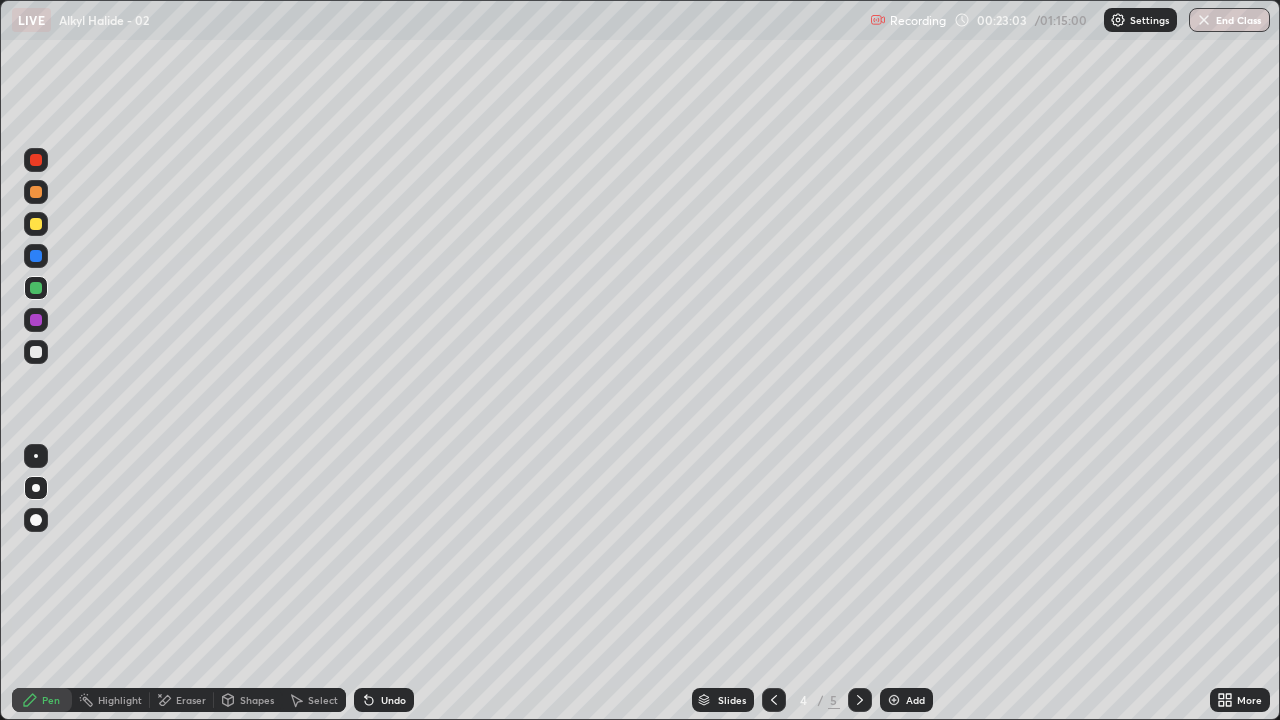 click 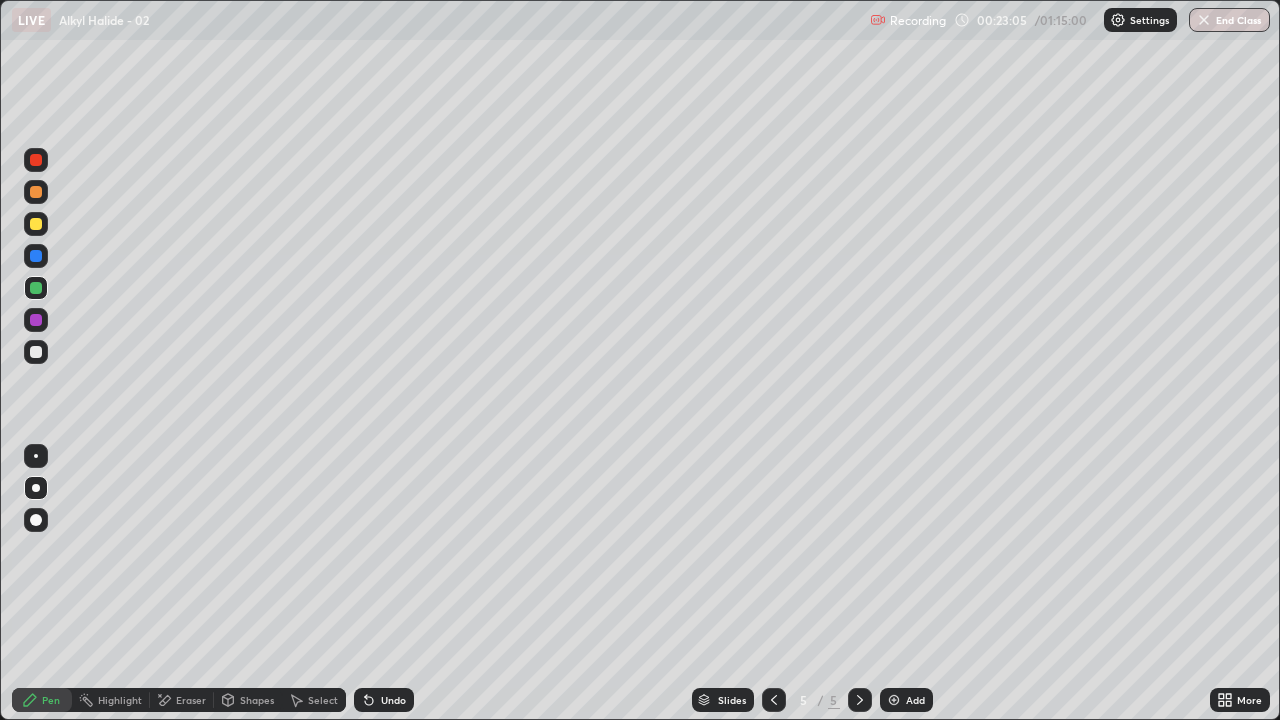 click 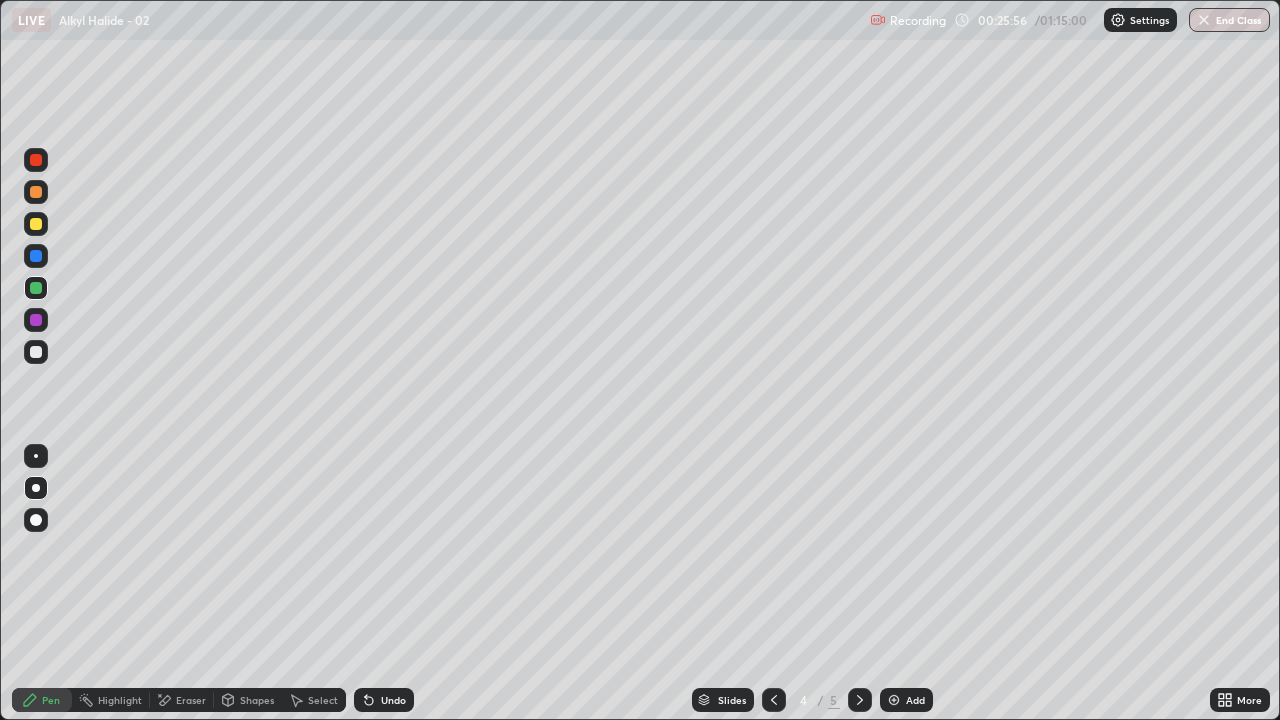 click 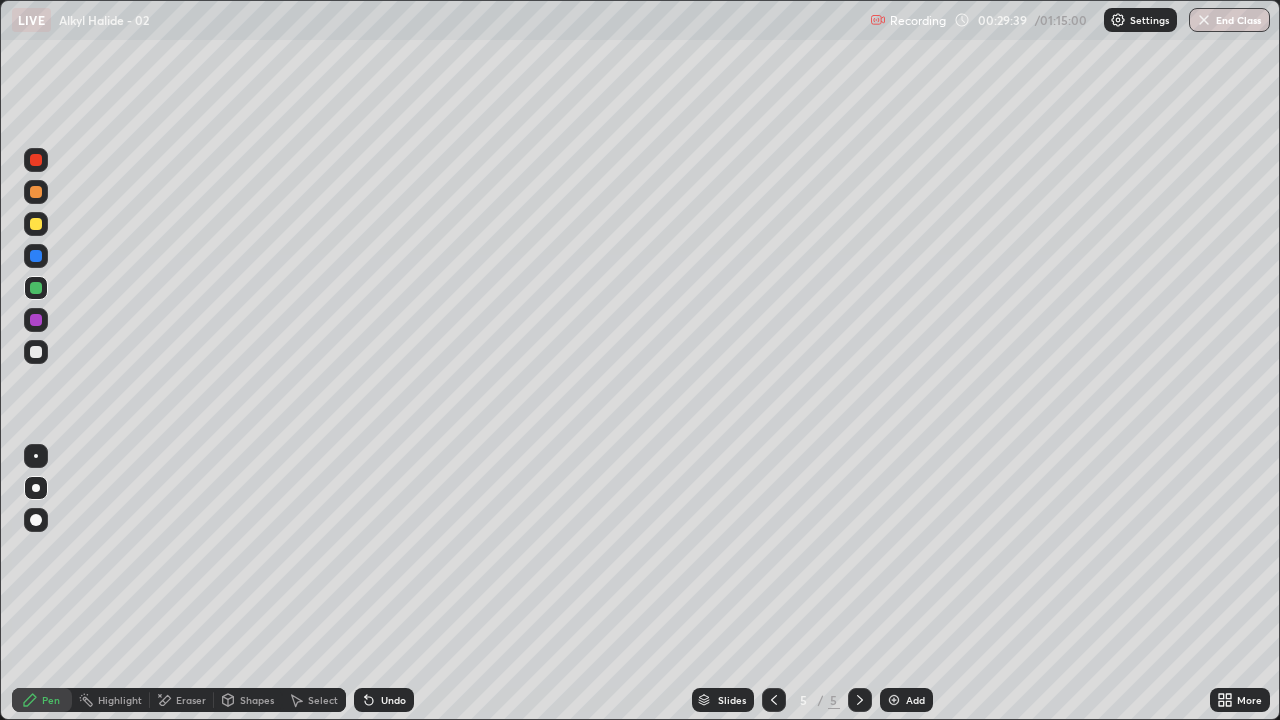 click at bounding box center [894, 700] 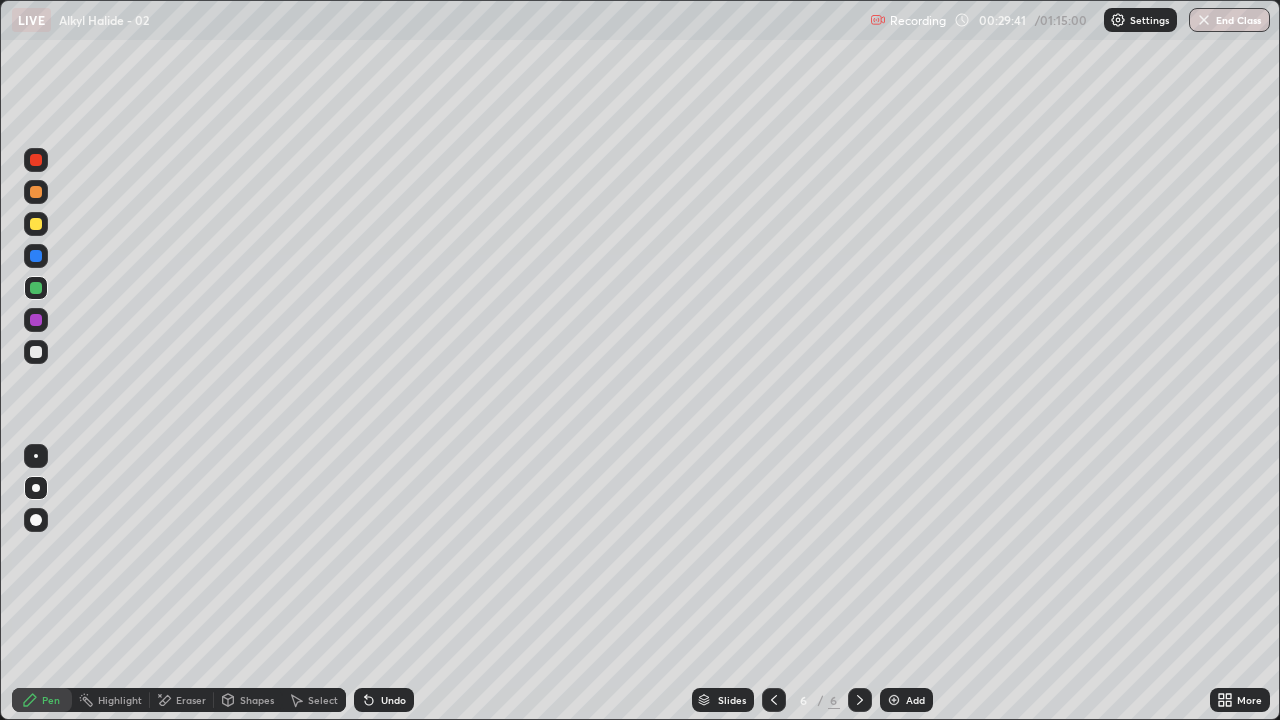 click at bounding box center (36, 192) 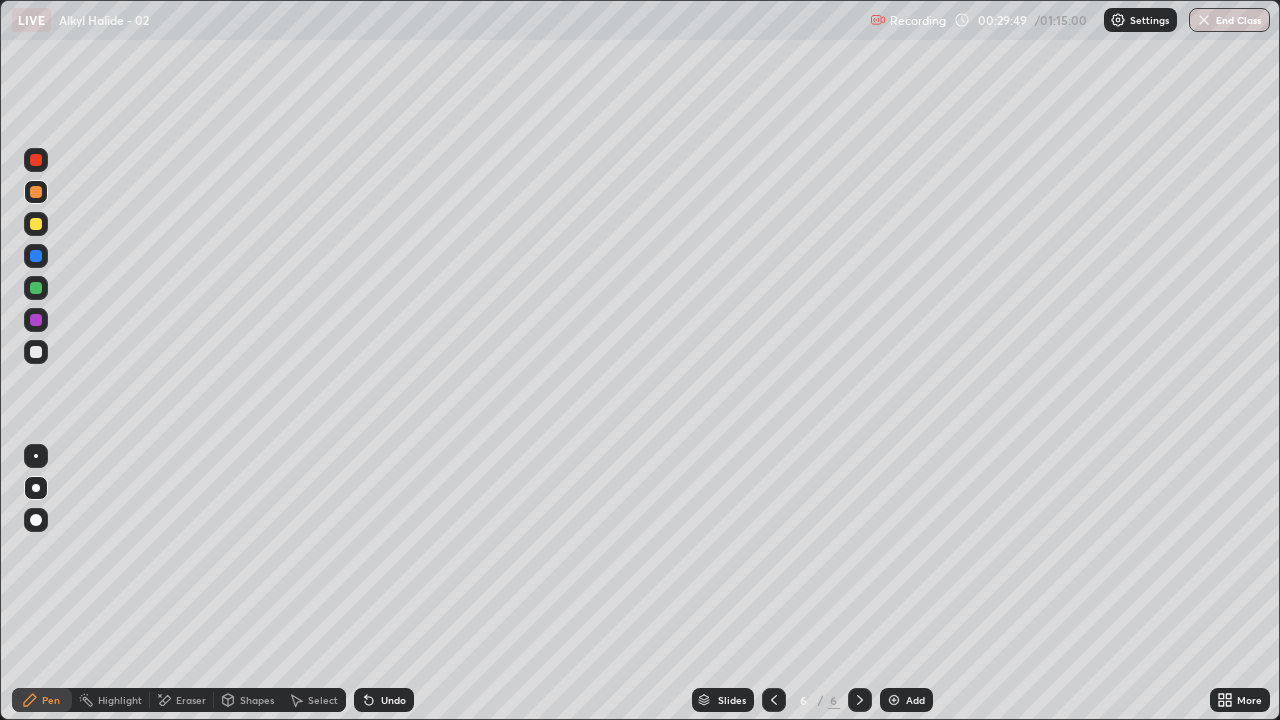 click at bounding box center [36, 224] 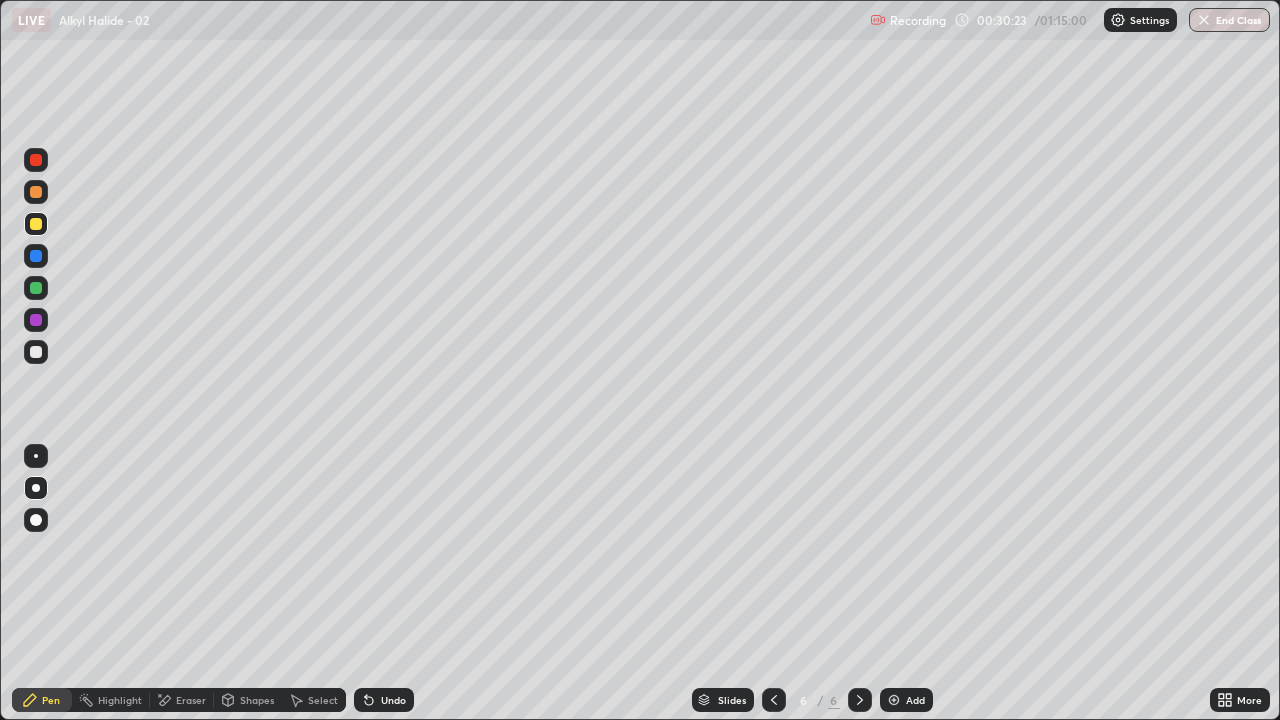 click at bounding box center [36, 288] 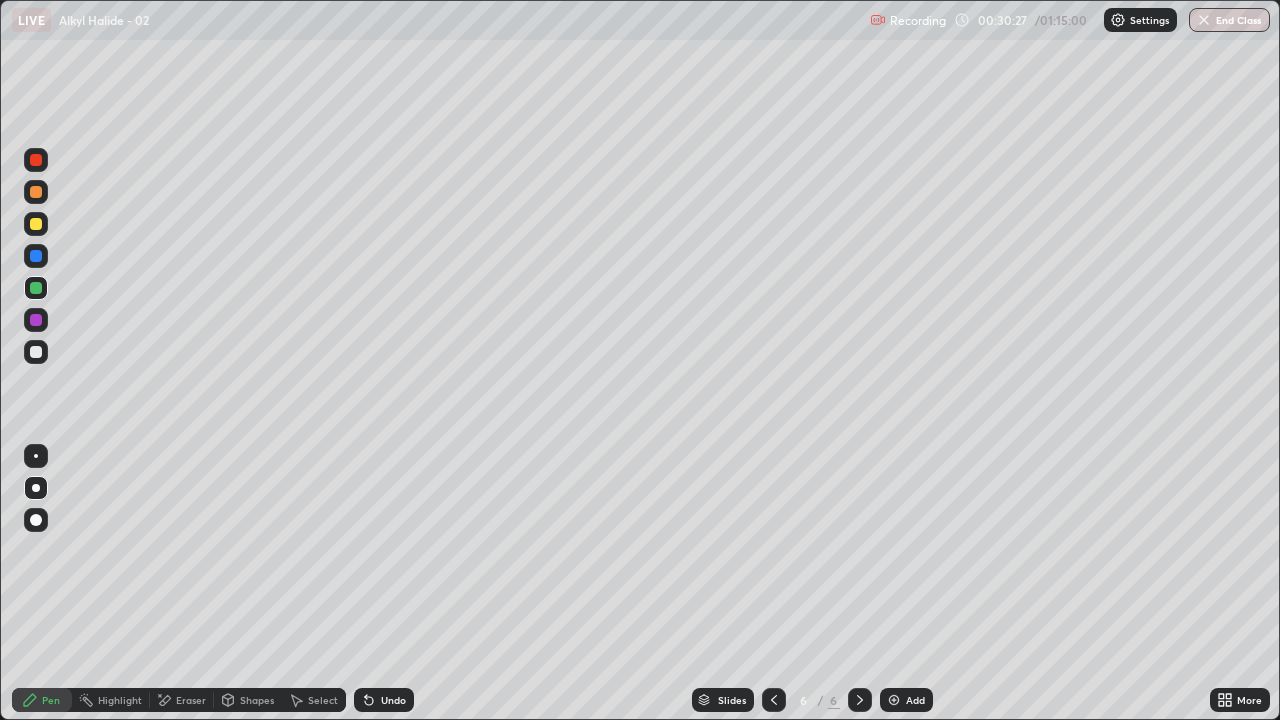 click on "Undo" at bounding box center [384, 700] 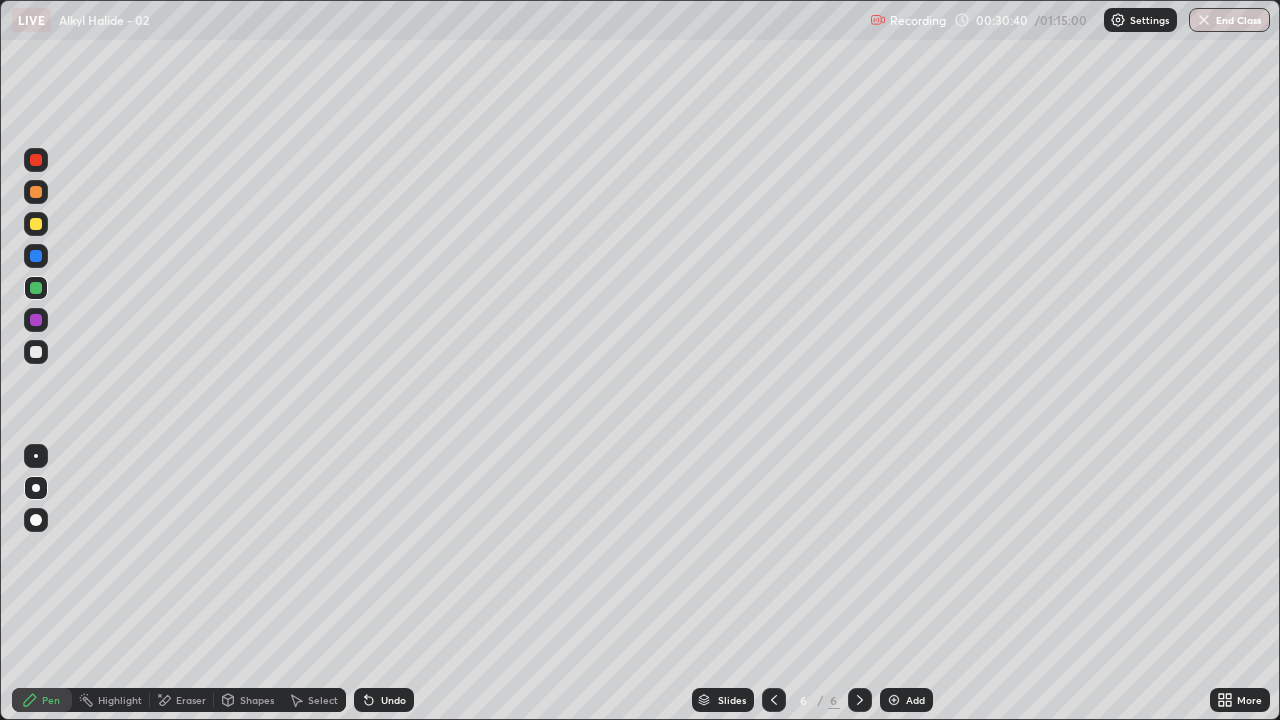 click at bounding box center (36, 352) 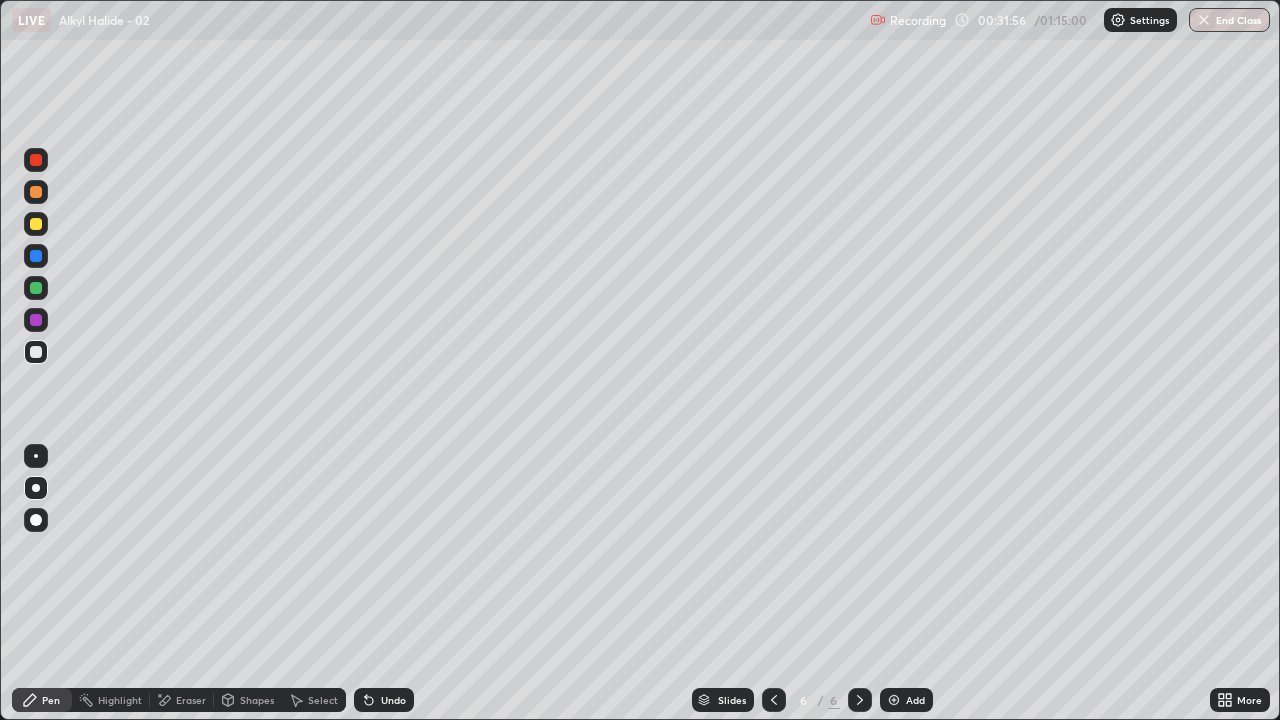 click on "Undo" at bounding box center [393, 700] 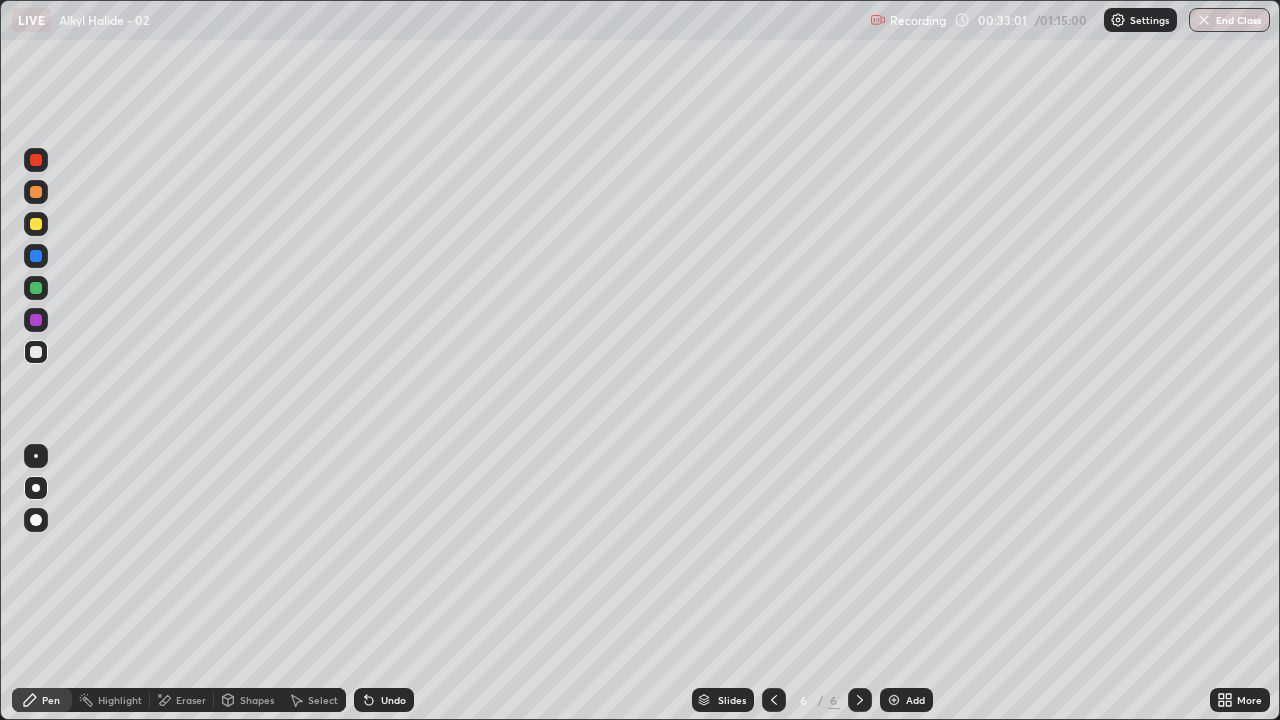 click on "Add" at bounding box center (915, 700) 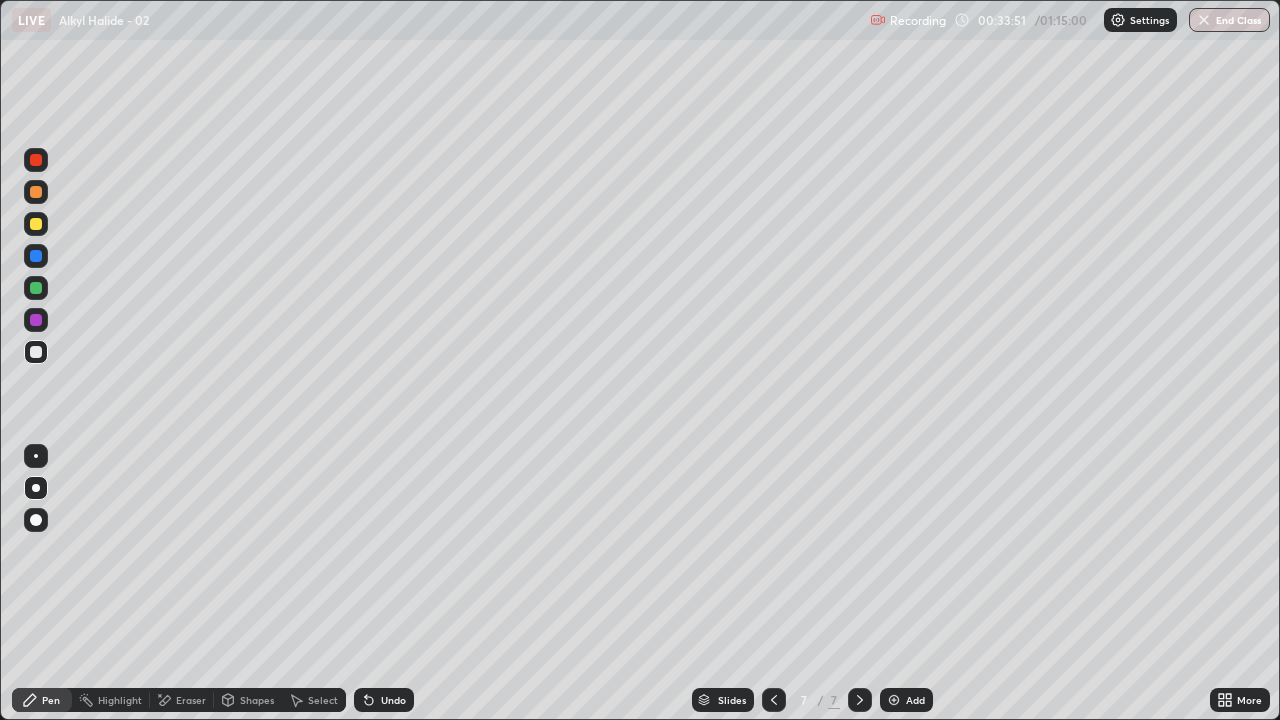 click 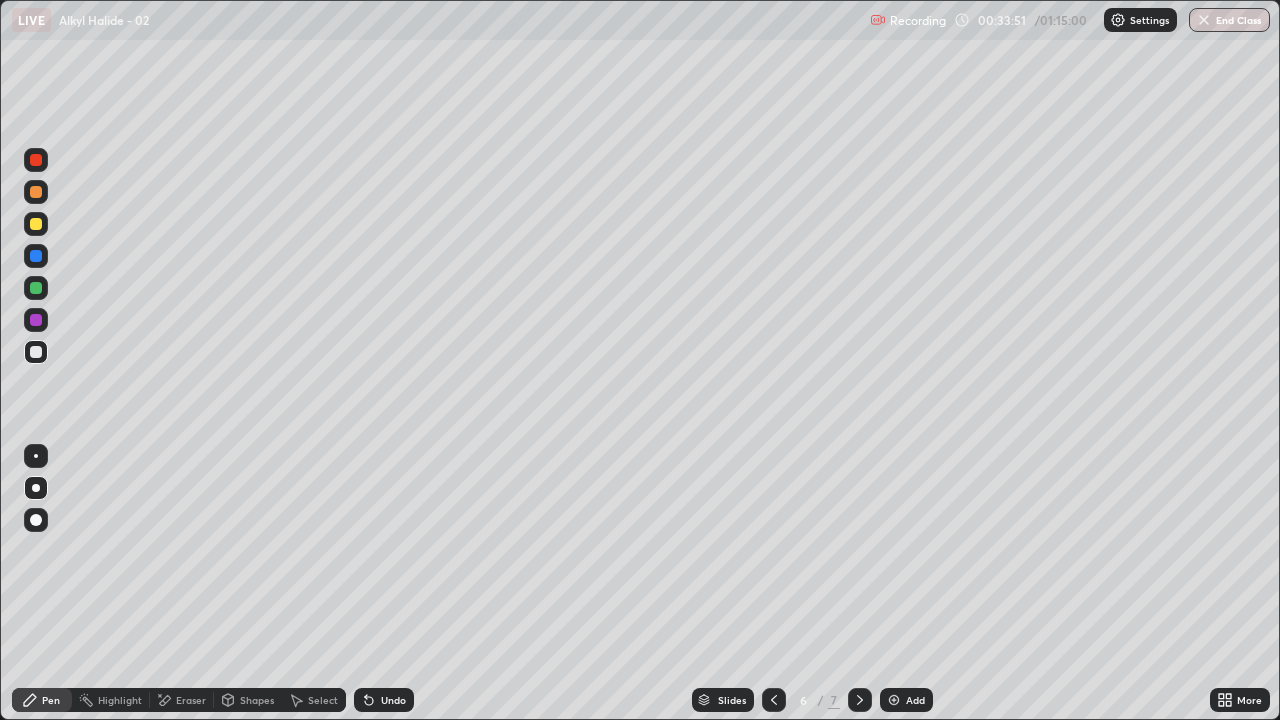 click 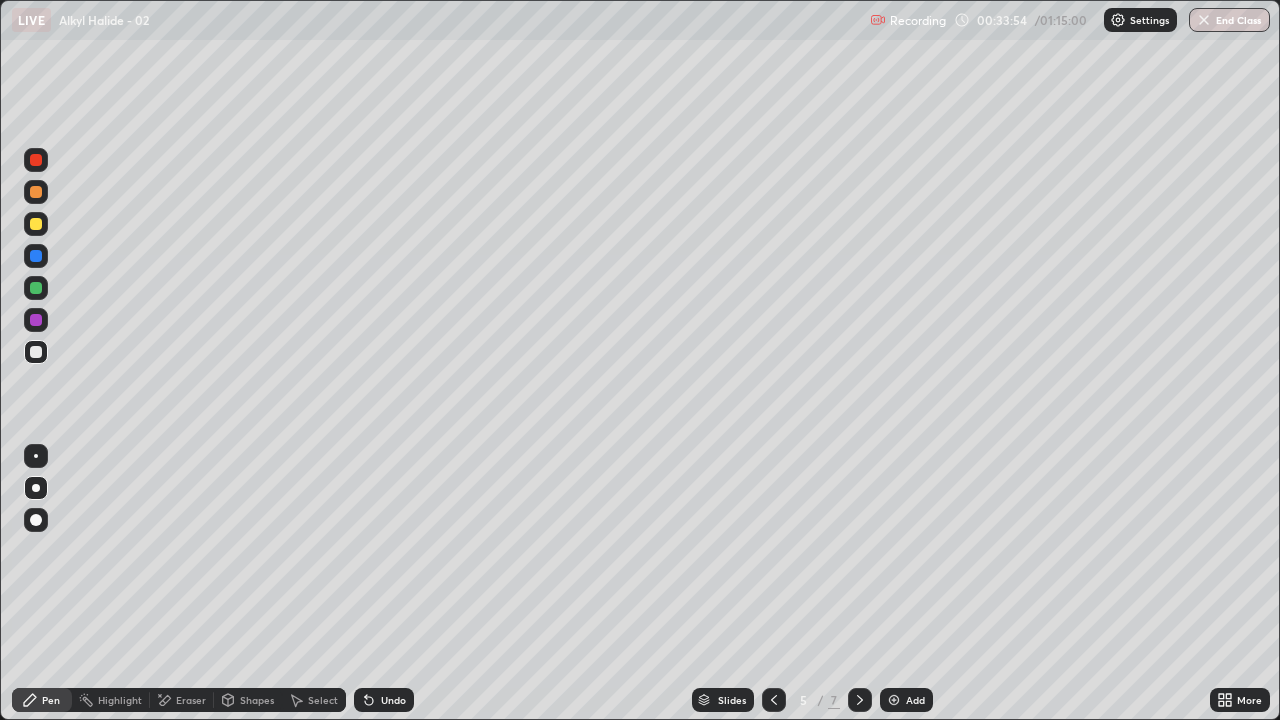 click 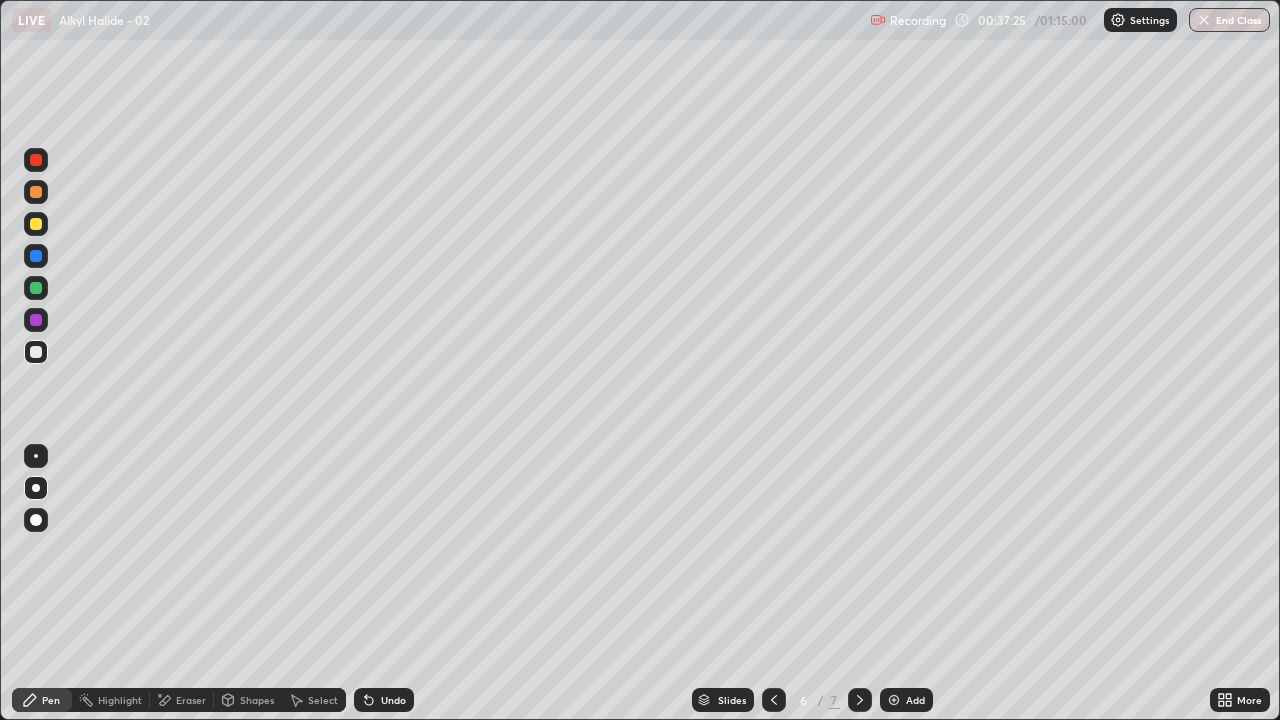 click 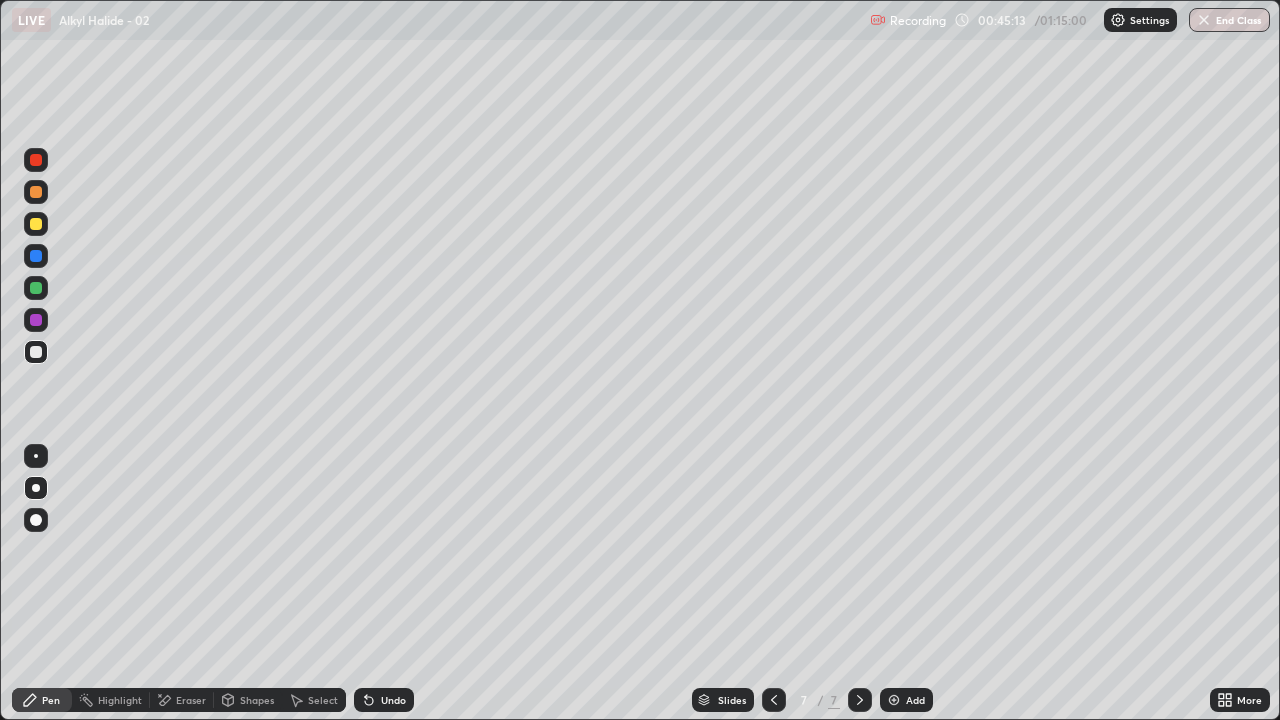click at bounding box center (894, 700) 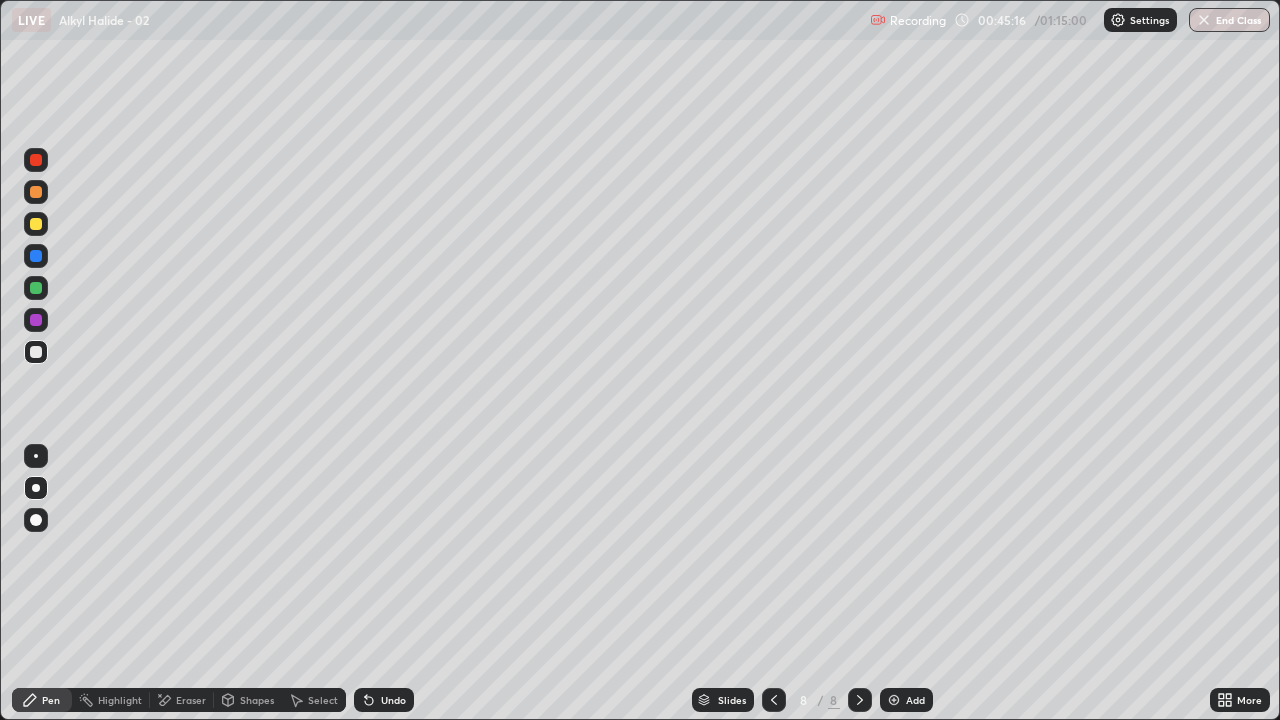 click at bounding box center (36, 224) 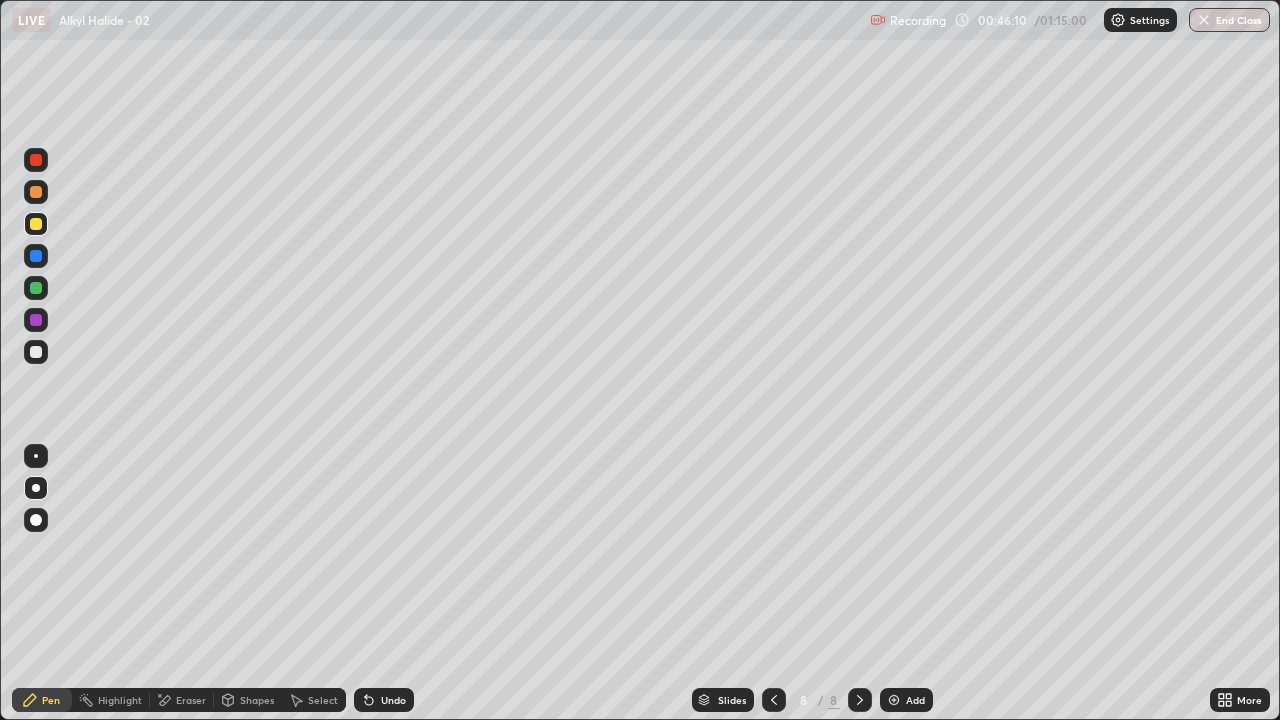 click at bounding box center [36, 288] 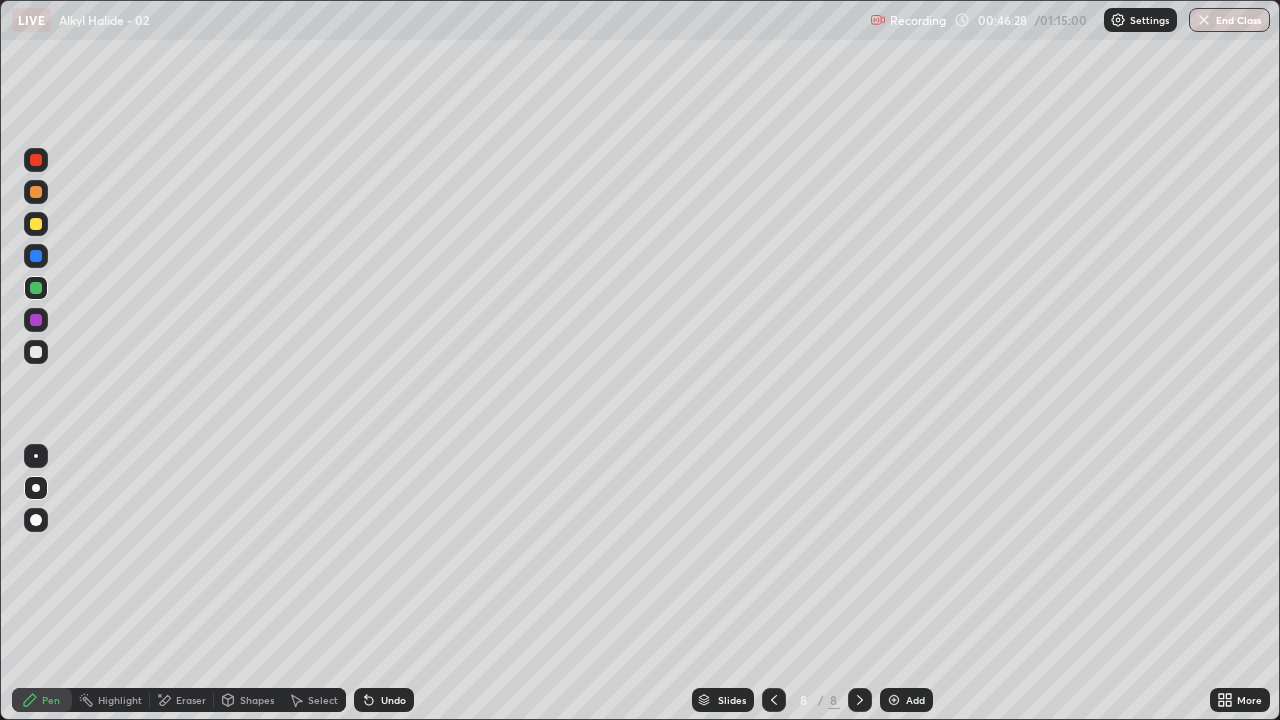 click at bounding box center [36, 320] 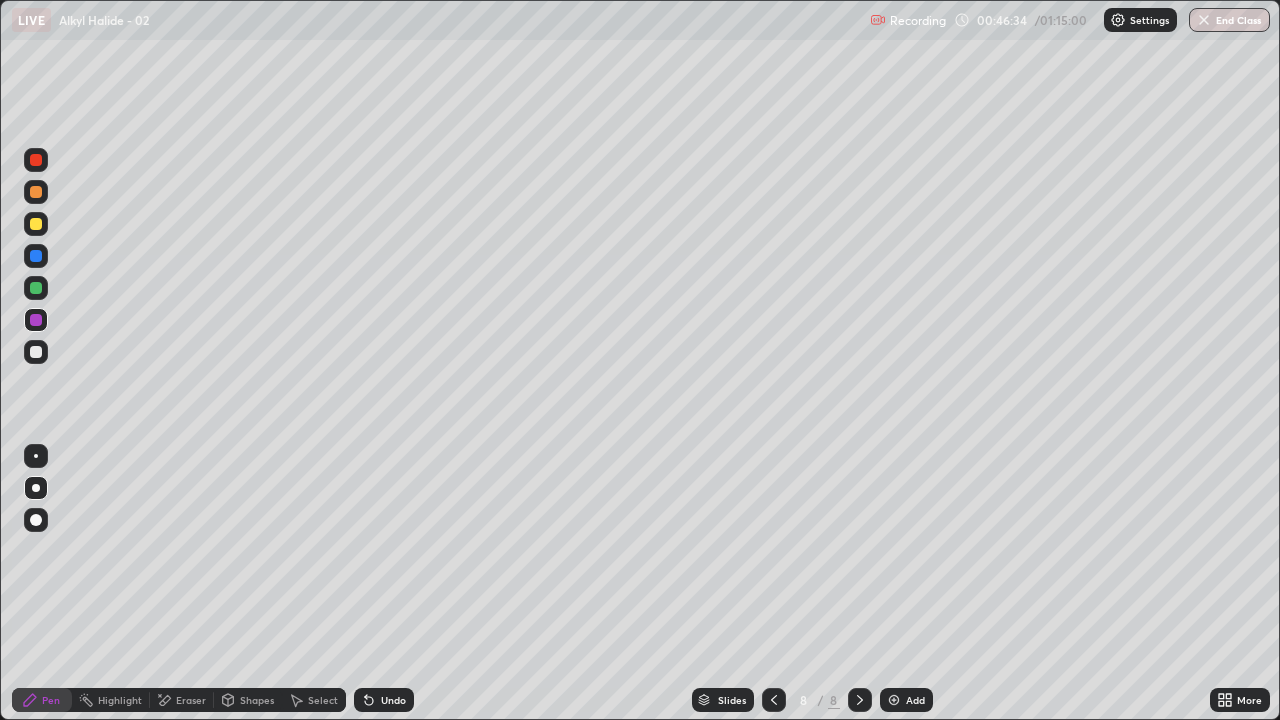 click on "Eraser" at bounding box center (191, 700) 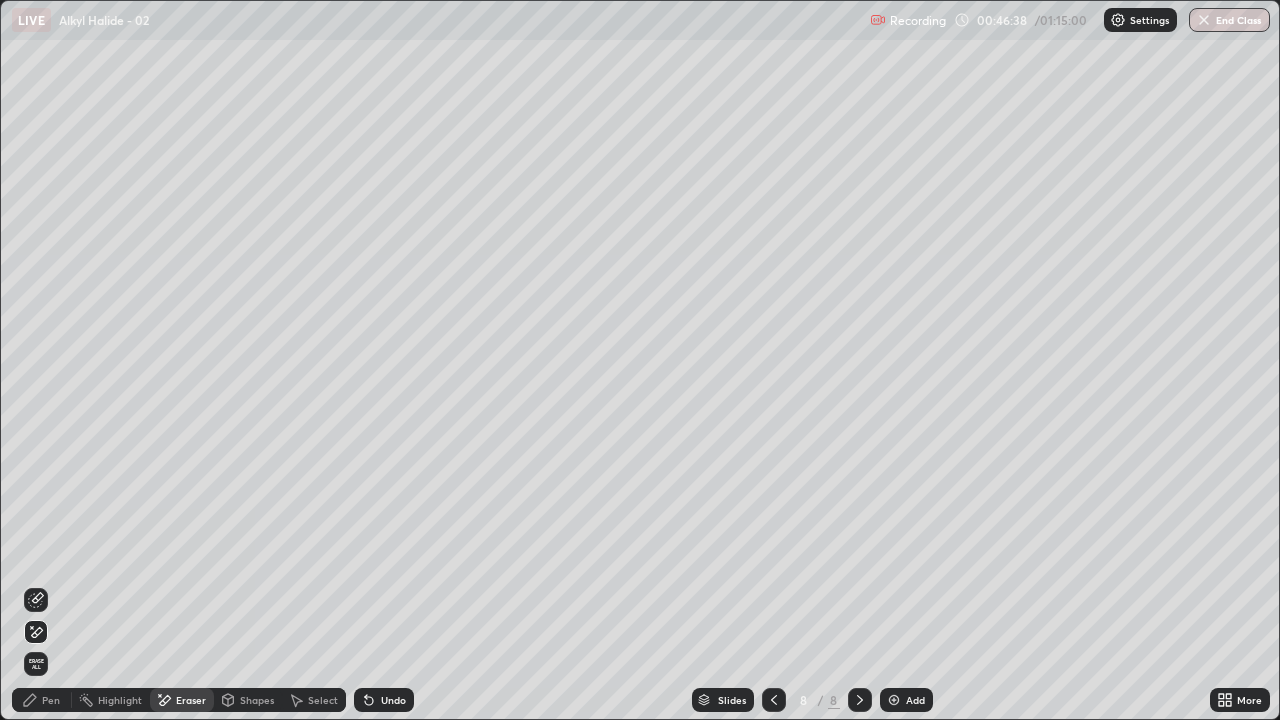 click on "Pen" at bounding box center (51, 700) 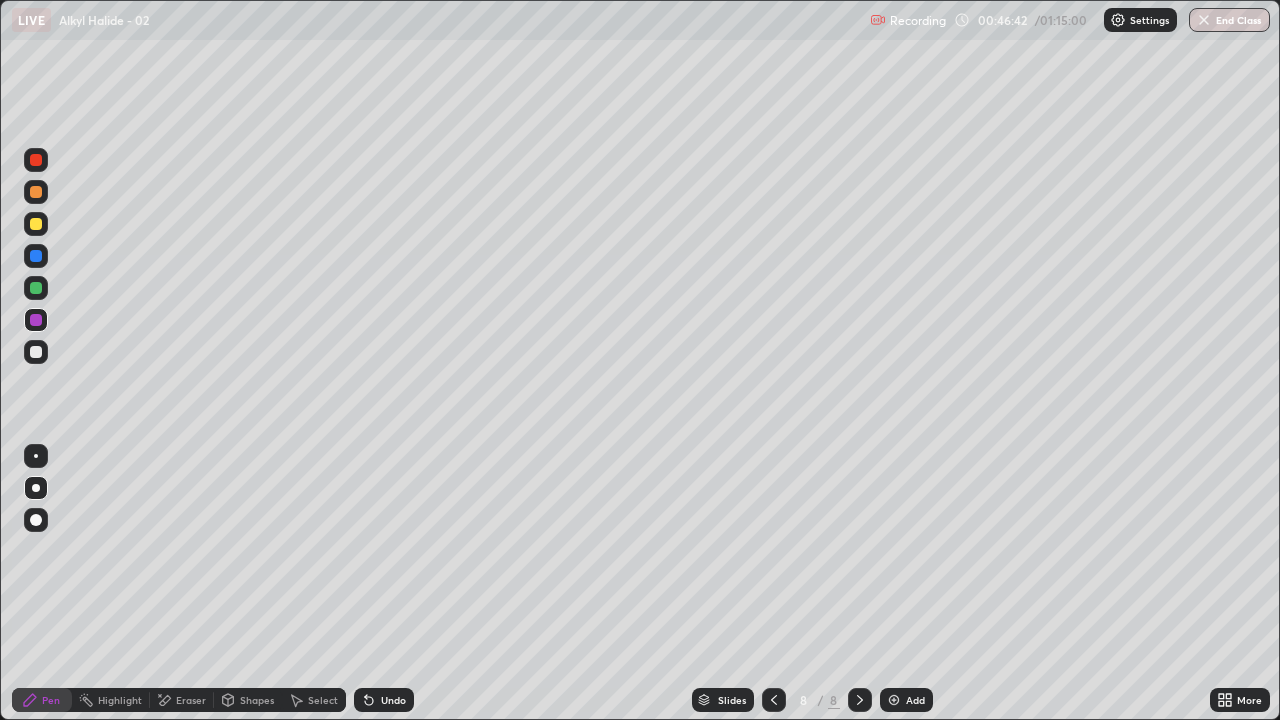 click at bounding box center [36, 224] 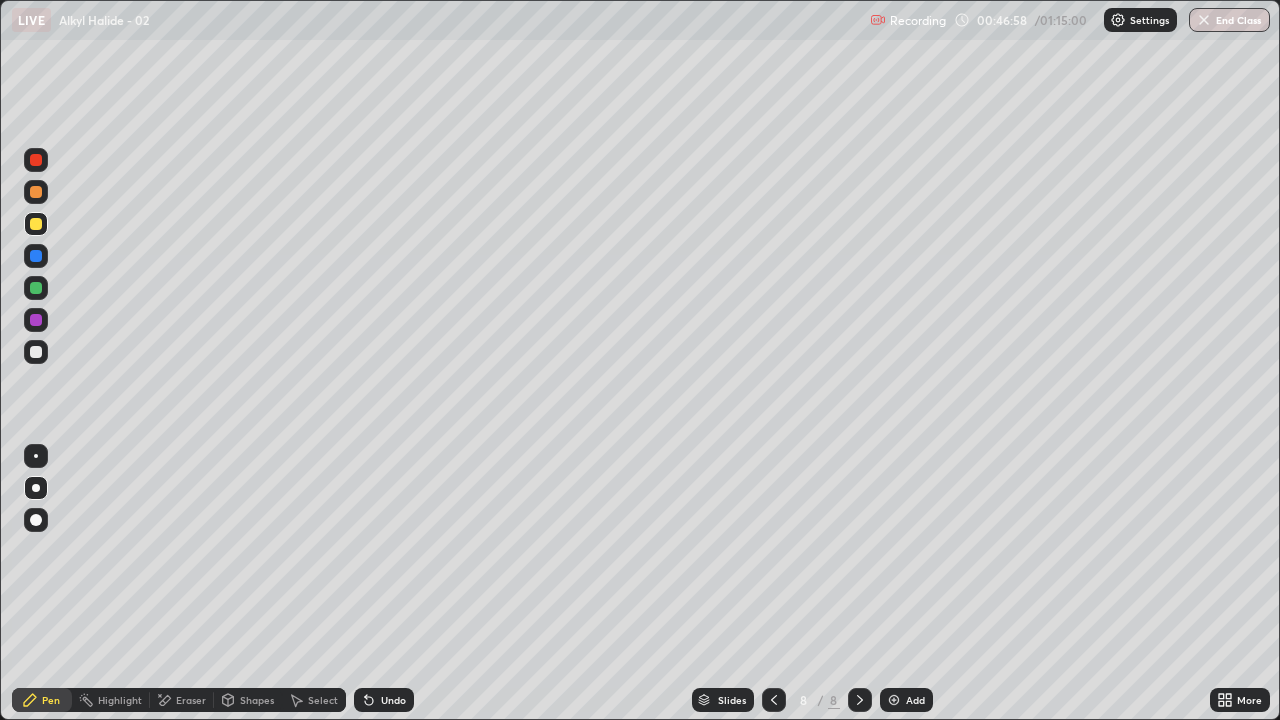 click at bounding box center [36, 352] 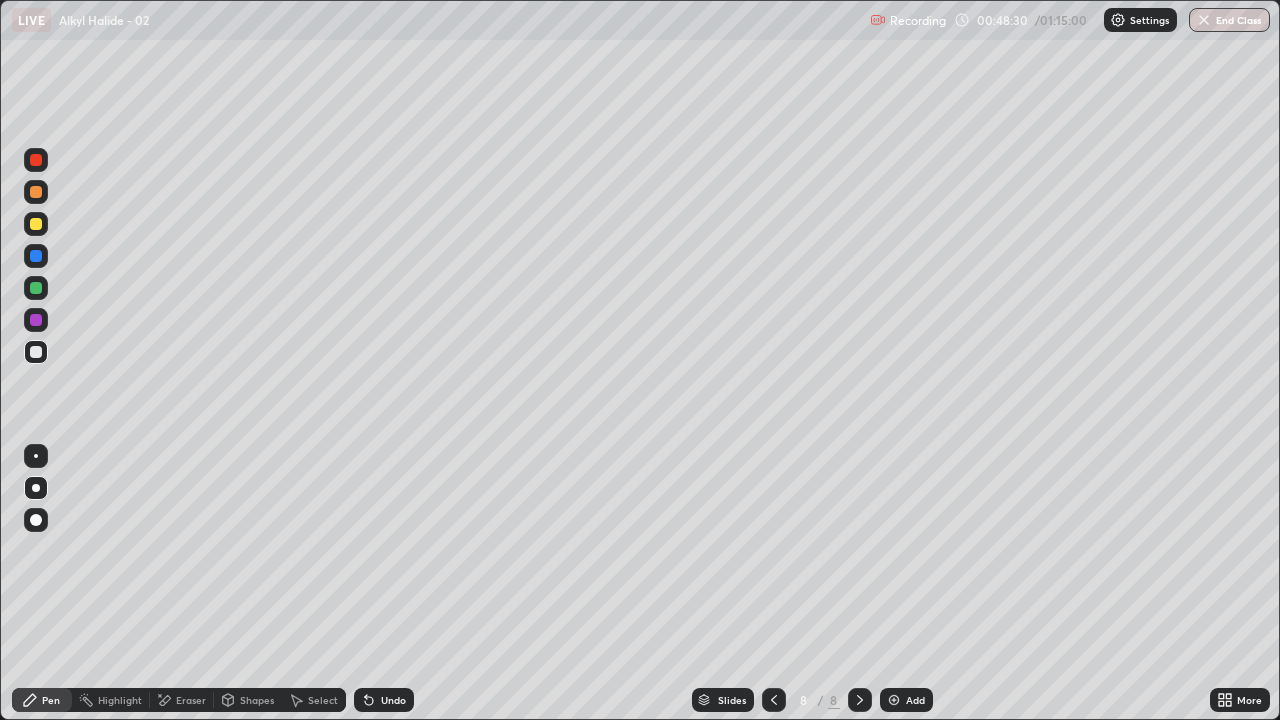 click at bounding box center [36, 288] 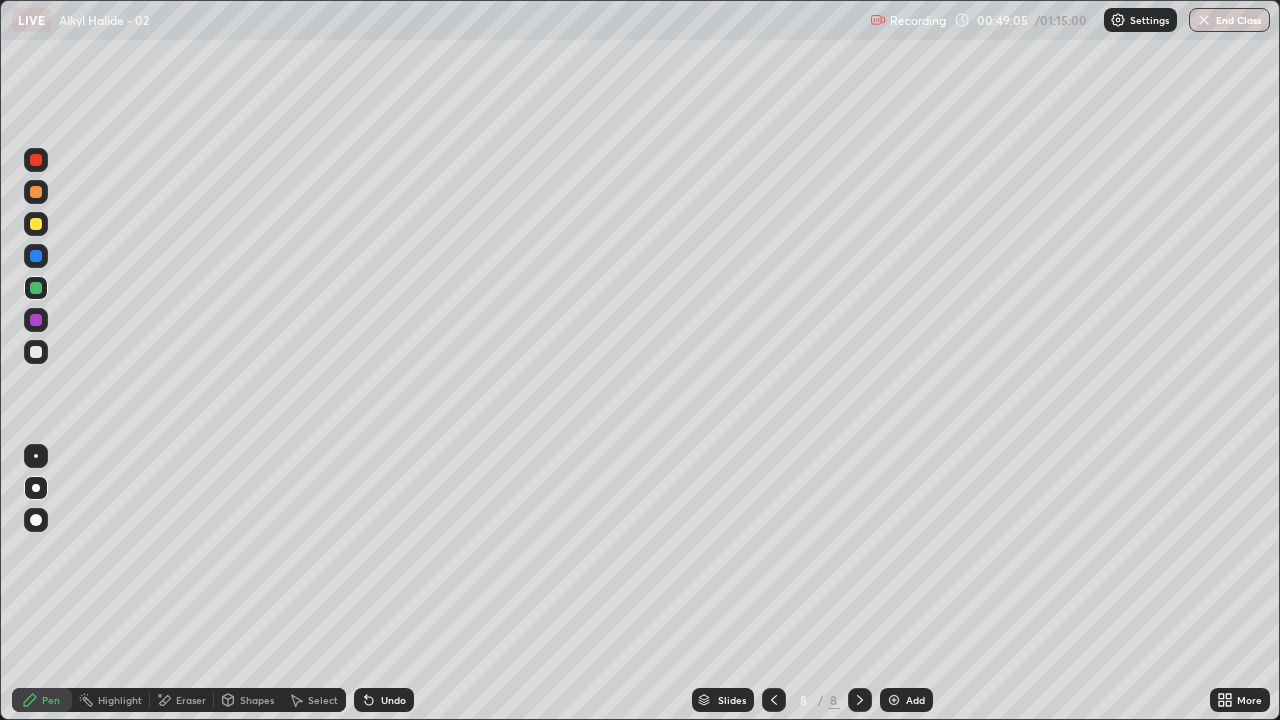 click at bounding box center [894, 700] 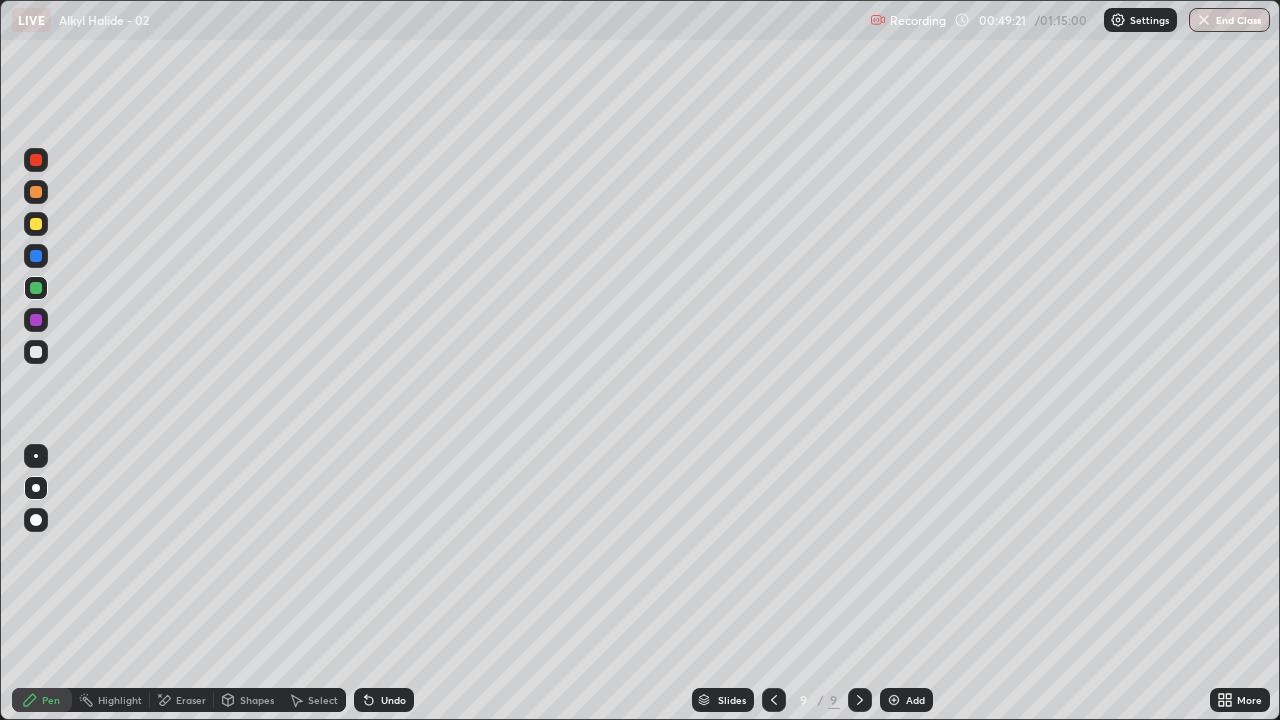 click at bounding box center [36, 352] 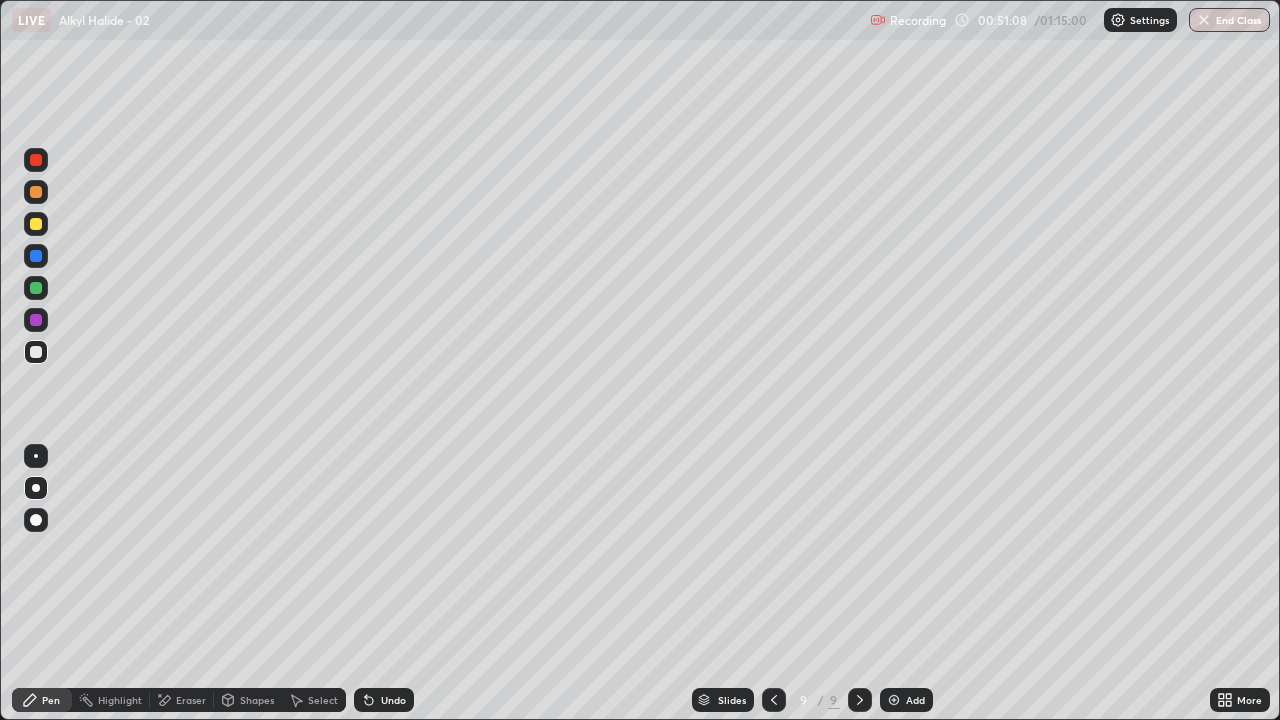 click at bounding box center (36, 320) 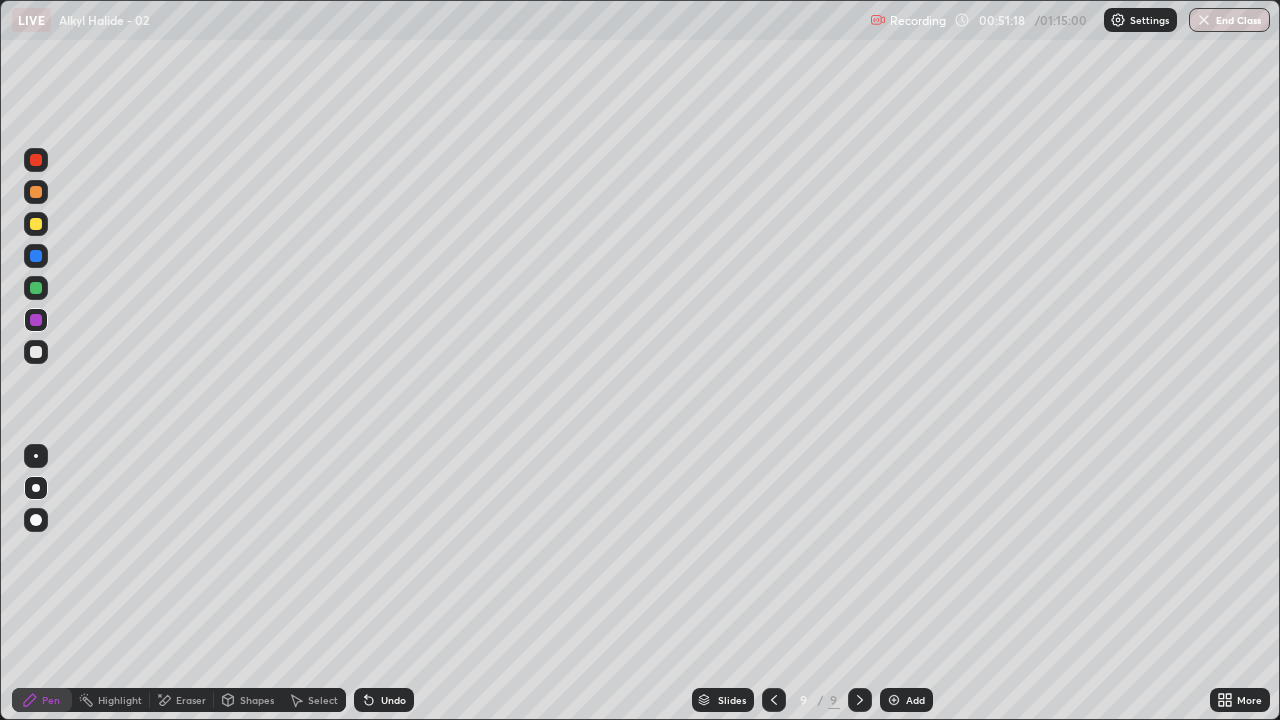 click 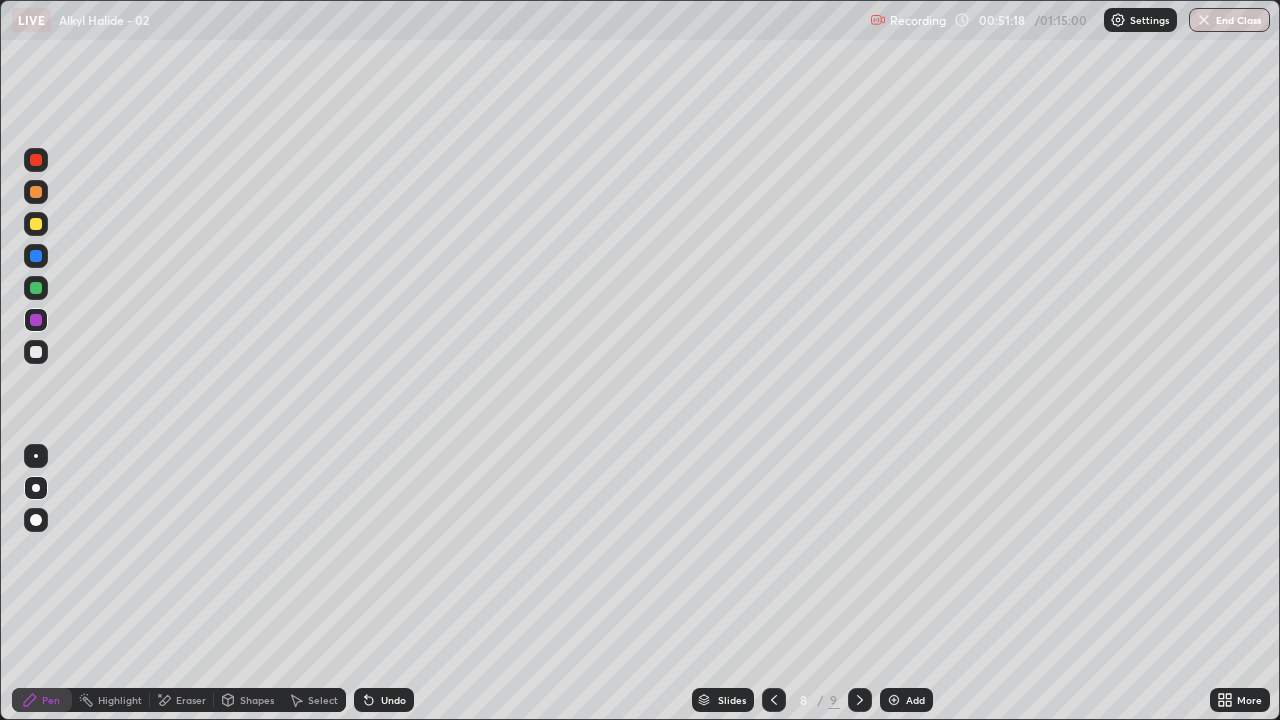 click 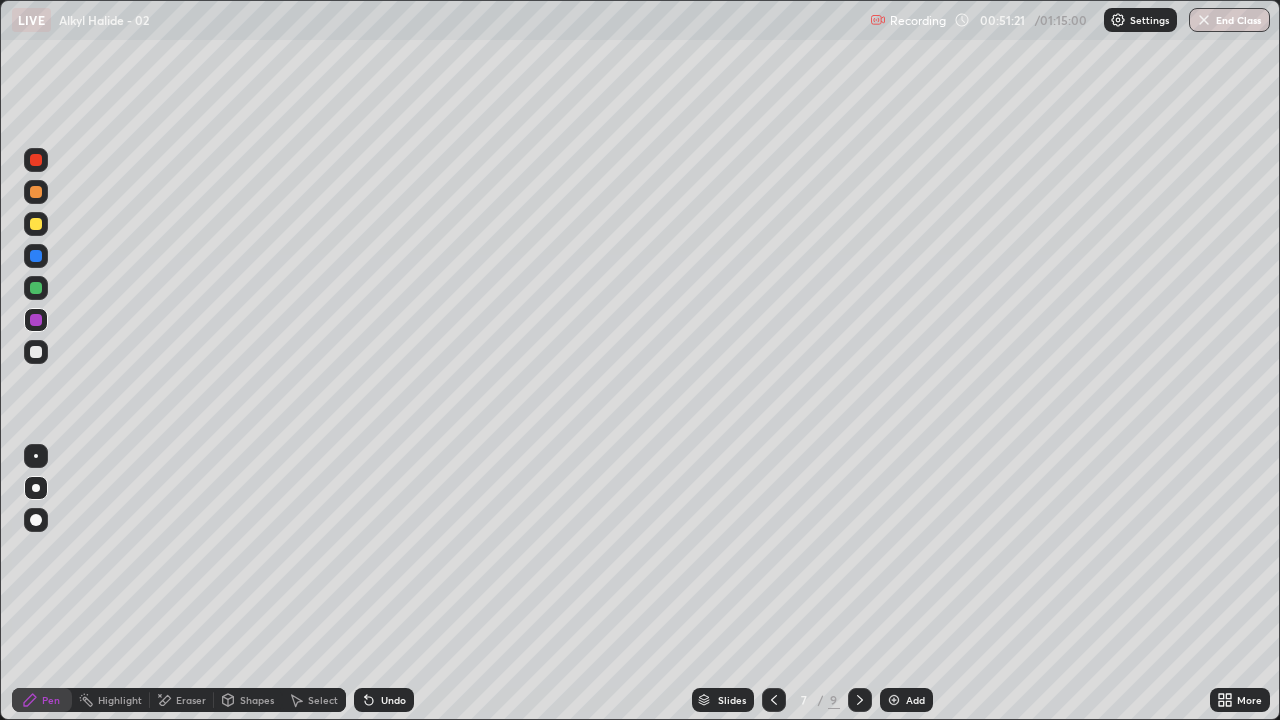 click 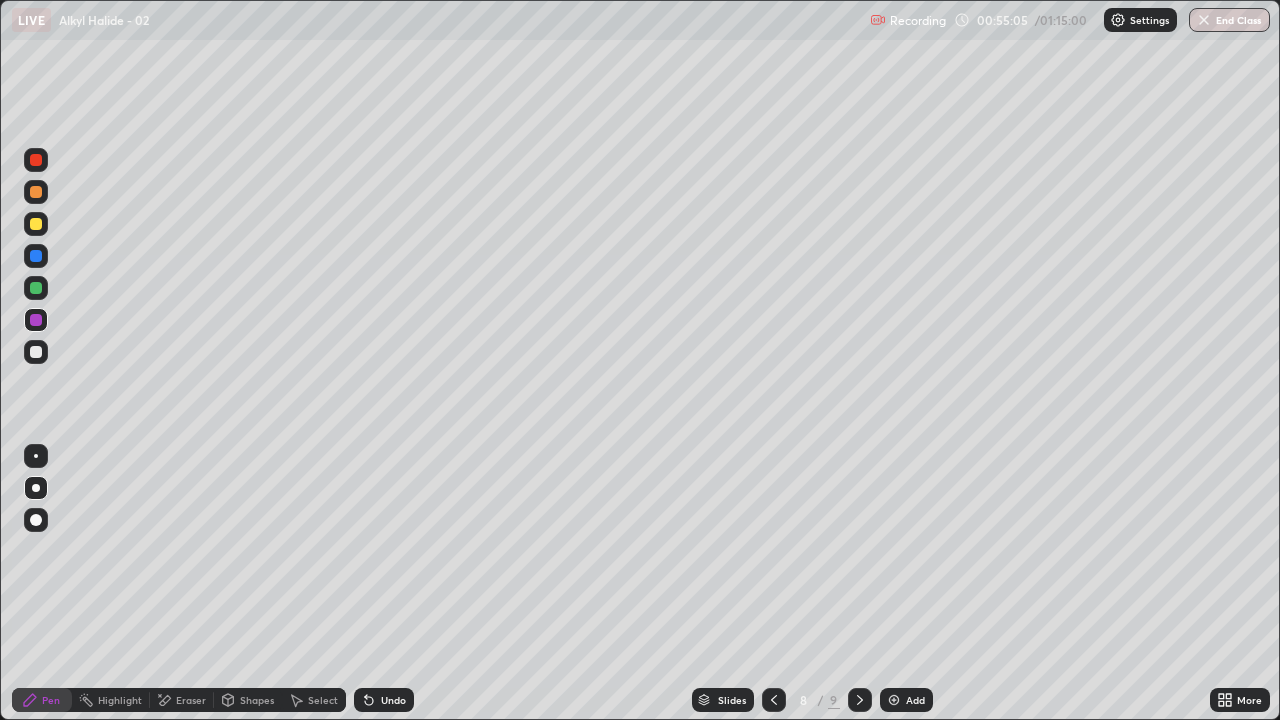 click 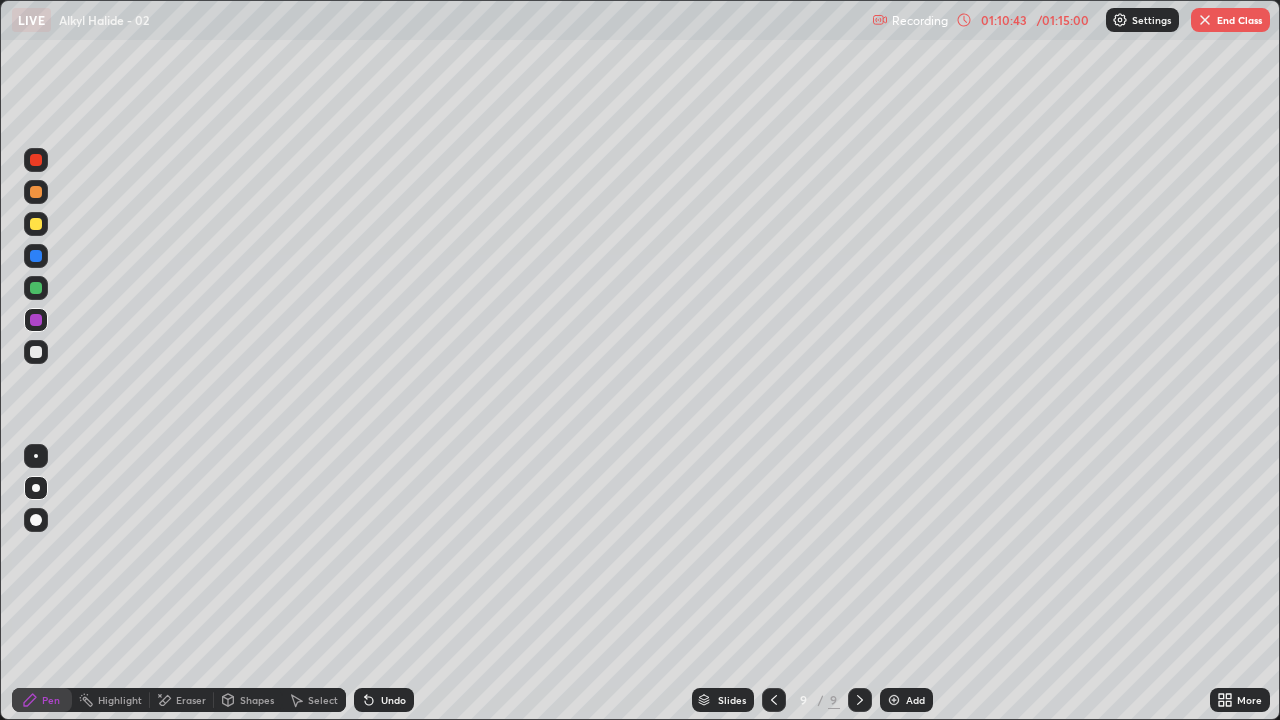 click 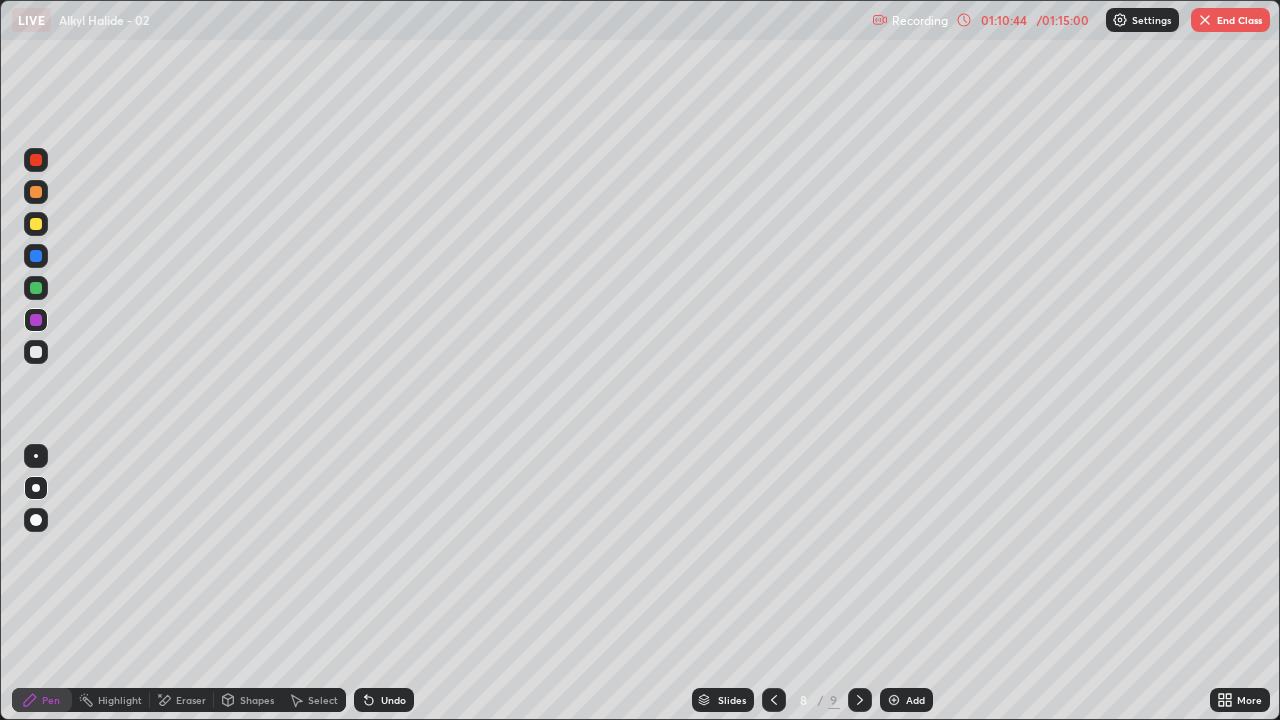 click at bounding box center (774, 700) 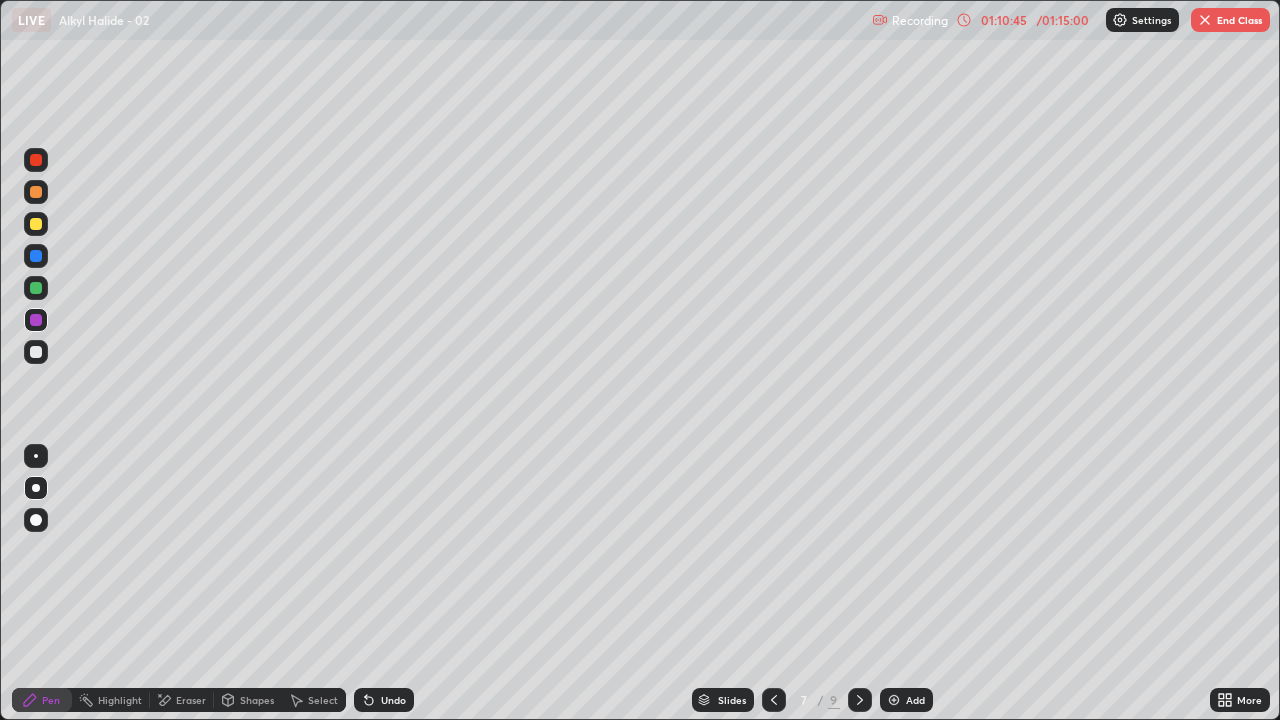 click 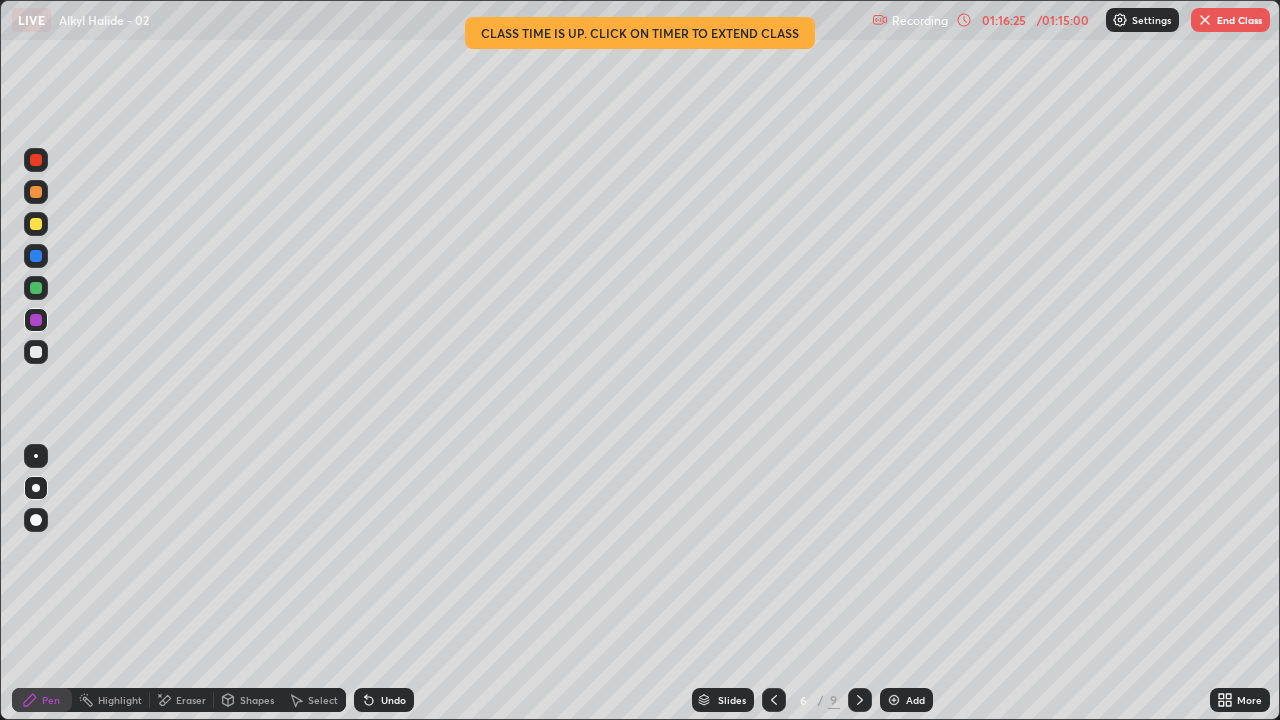 click on "End Class" at bounding box center (1230, 20) 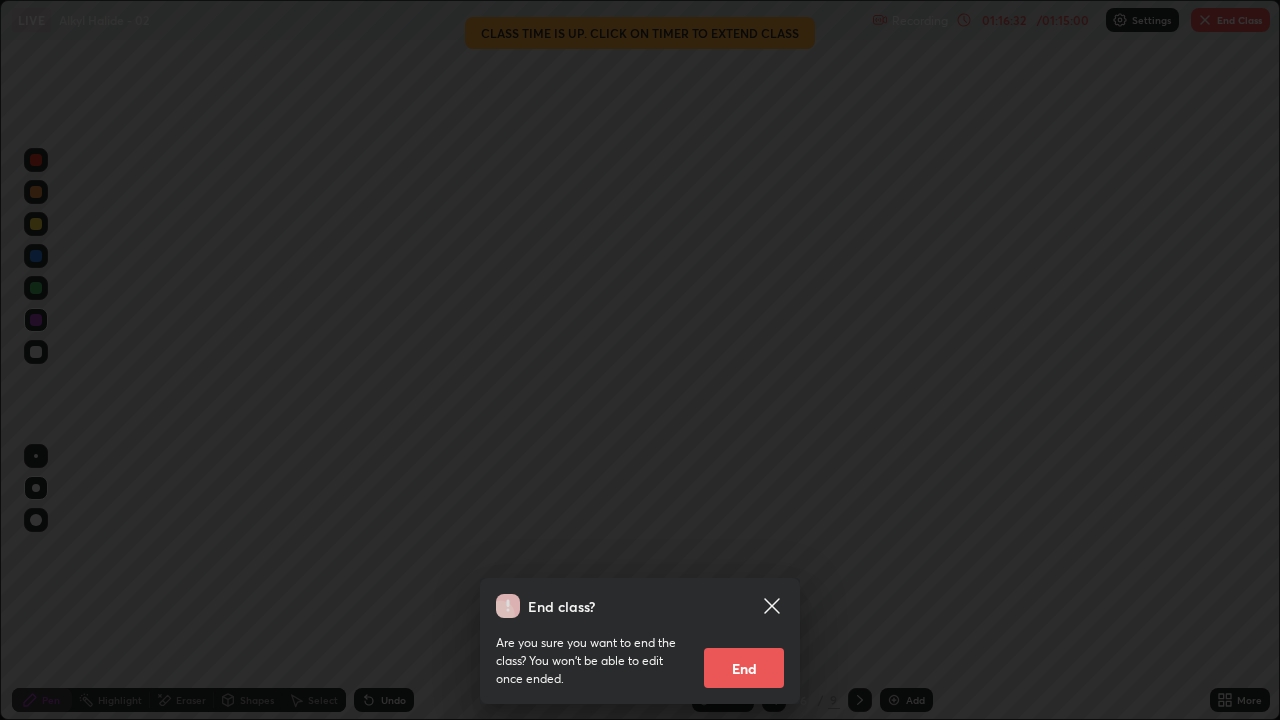 click on "End" at bounding box center (744, 668) 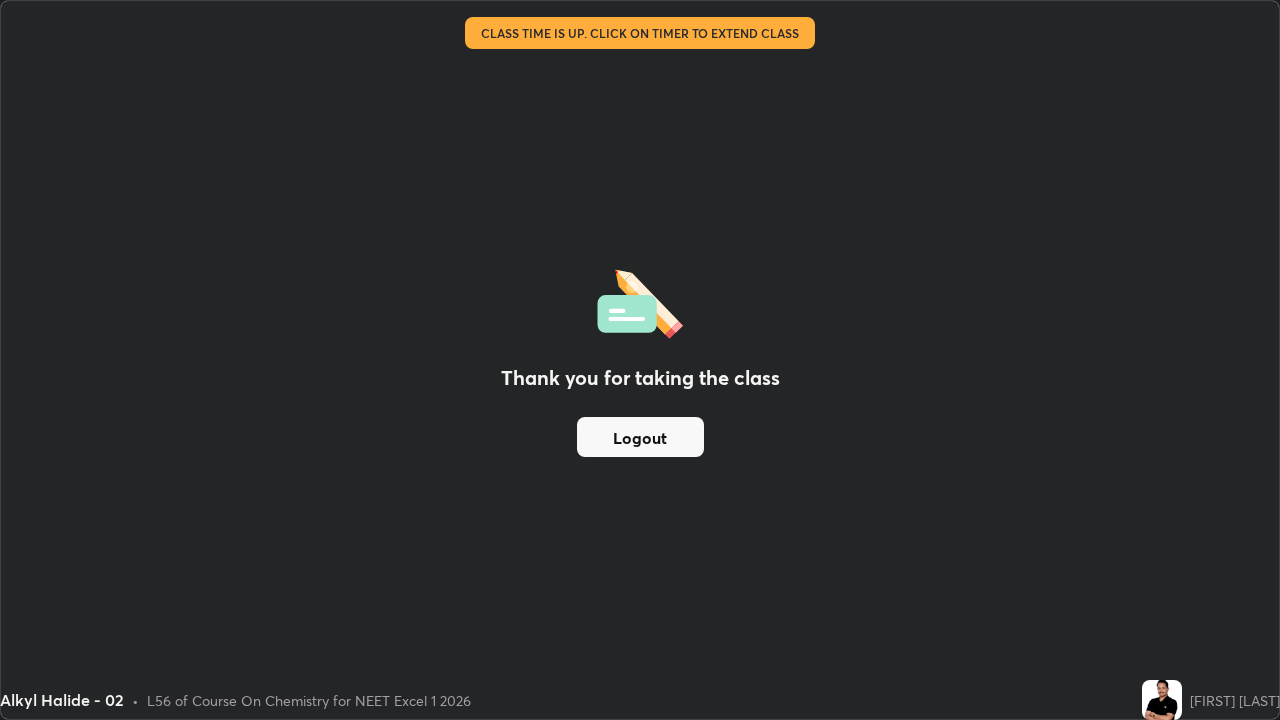 click on "Logout" at bounding box center (640, 437) 